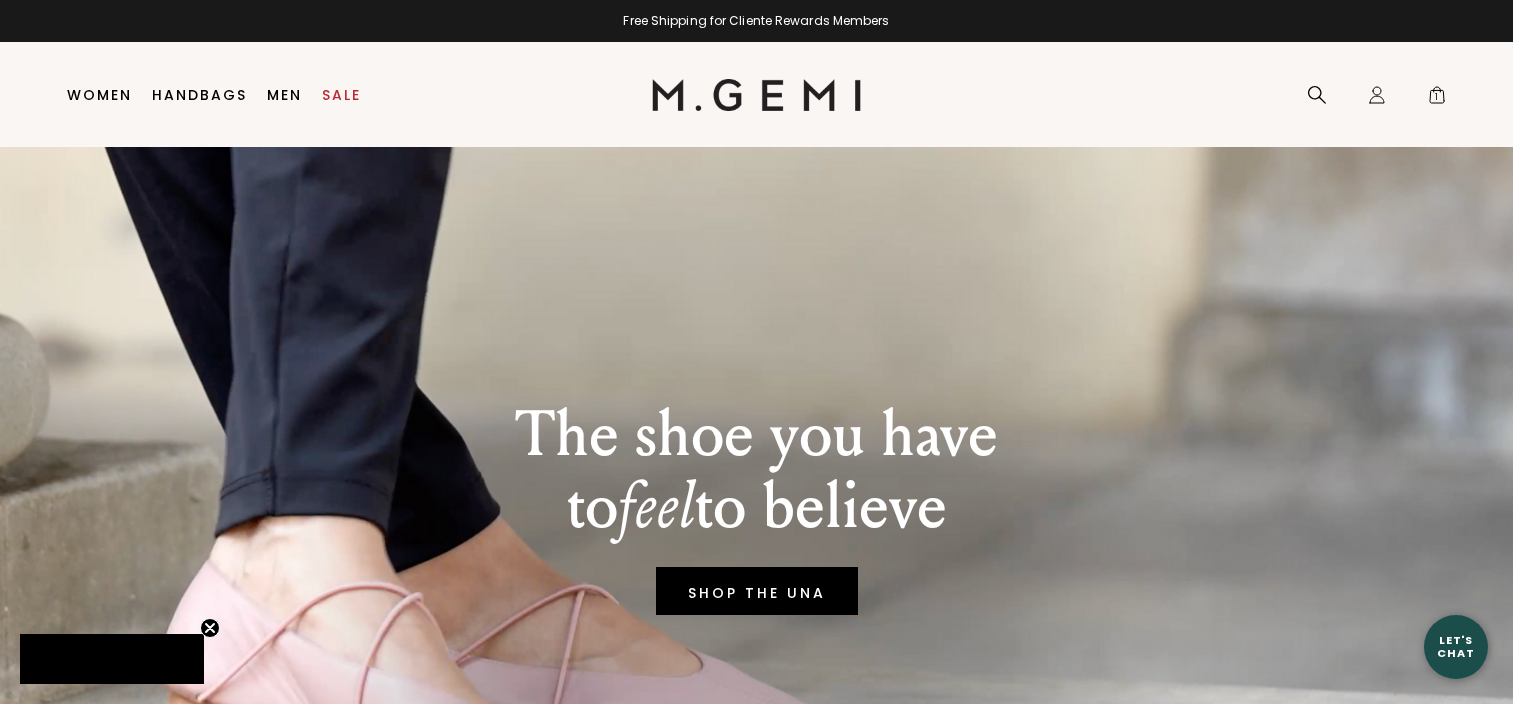 scroll, scrollTop: 0, scrollLeft: 0, axis: both 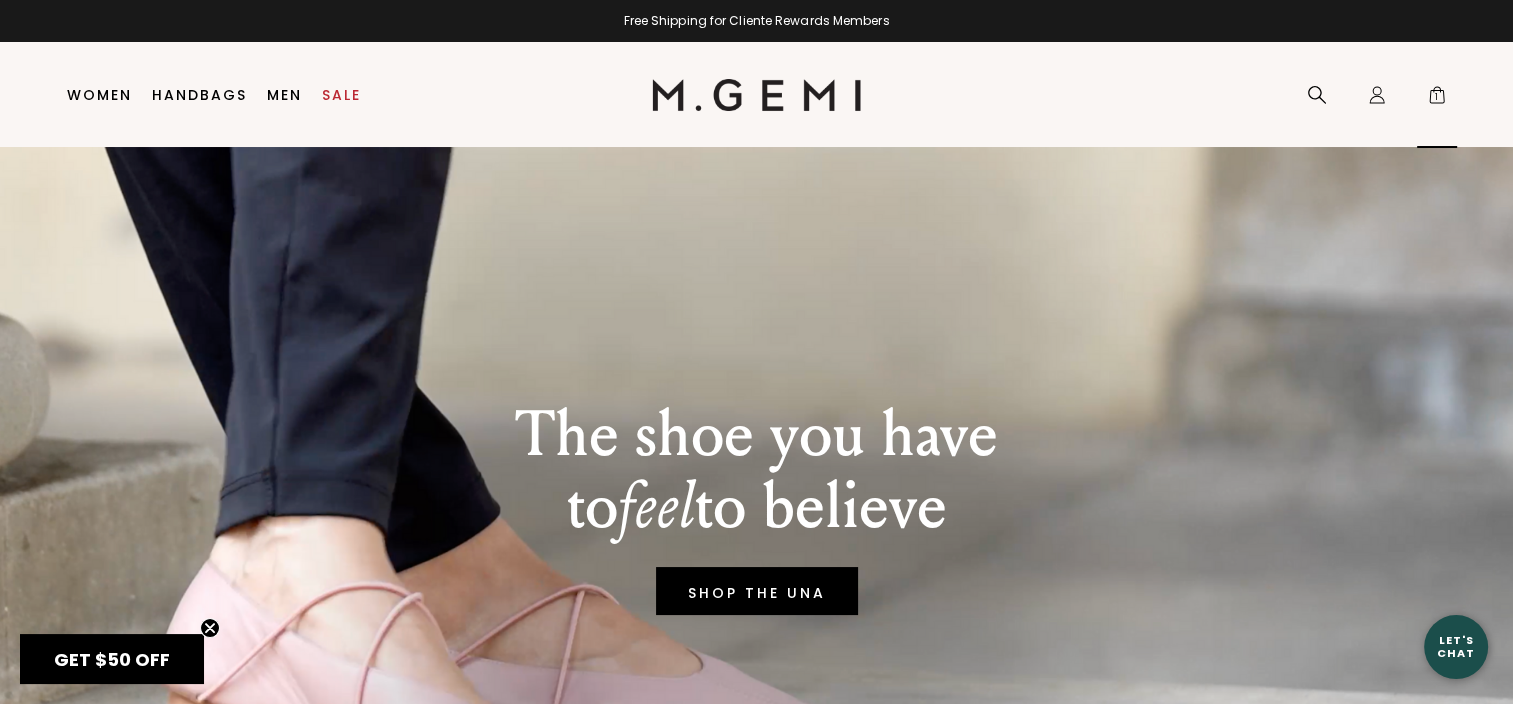 click on "1" at bounding box center (1437, 99) 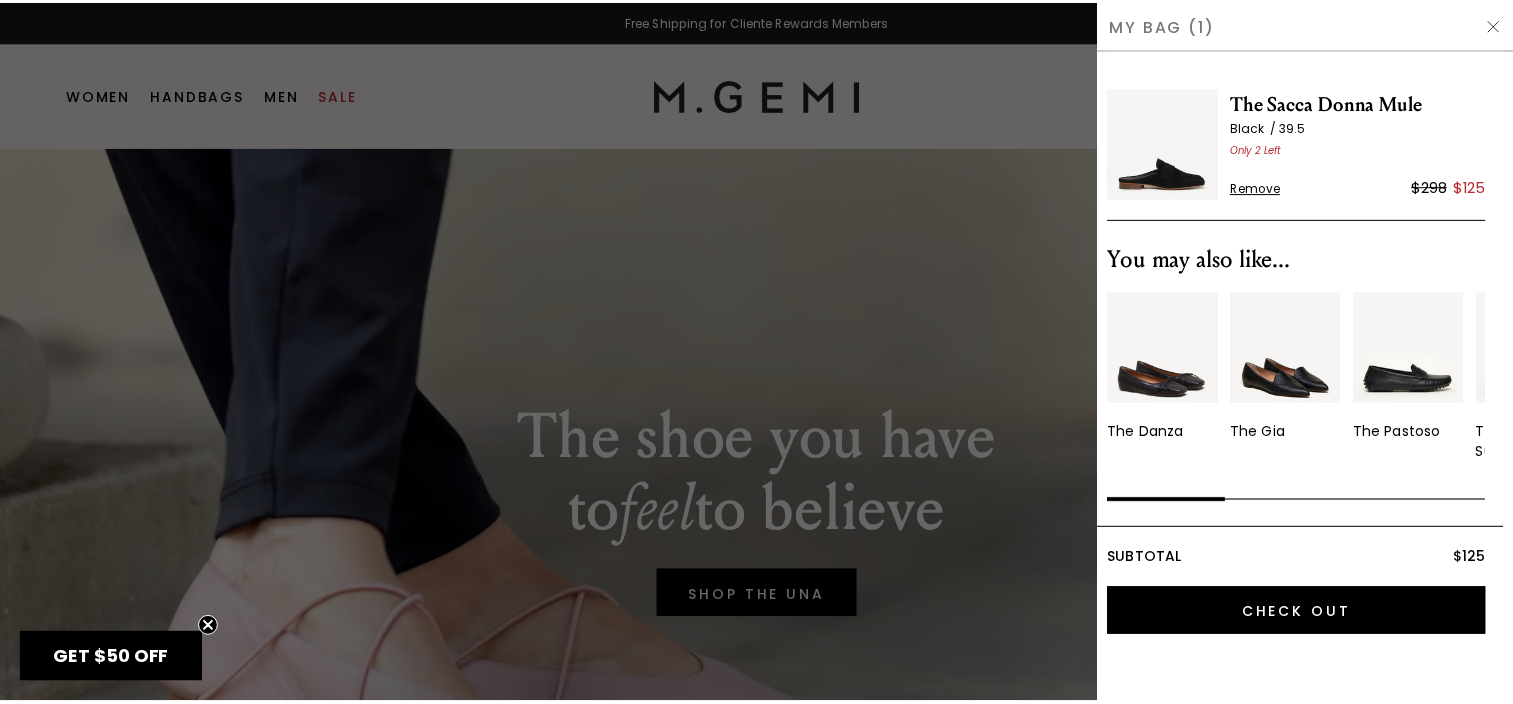 scroll, scrollTop: 0, scrollLeft: 0, axis: both 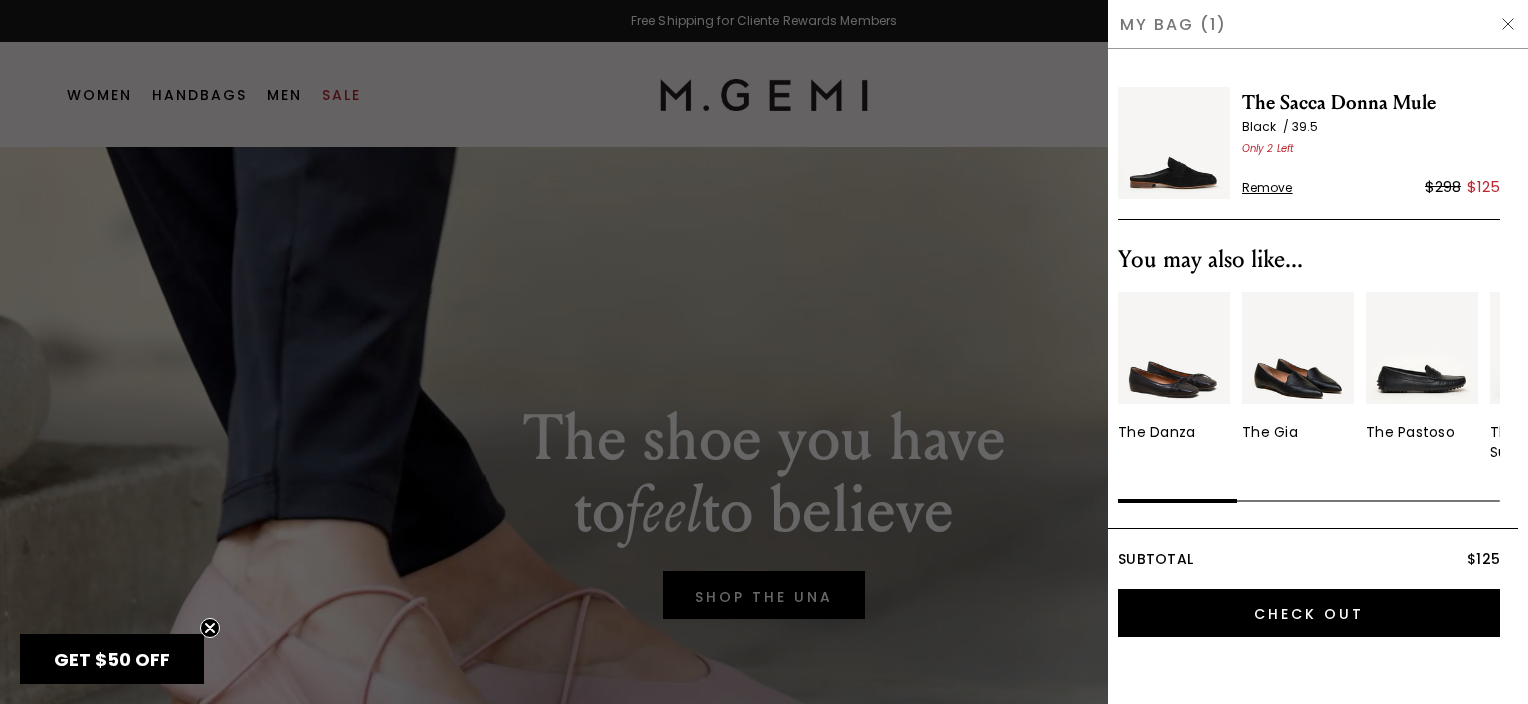 click at bounding box center [764, 352] 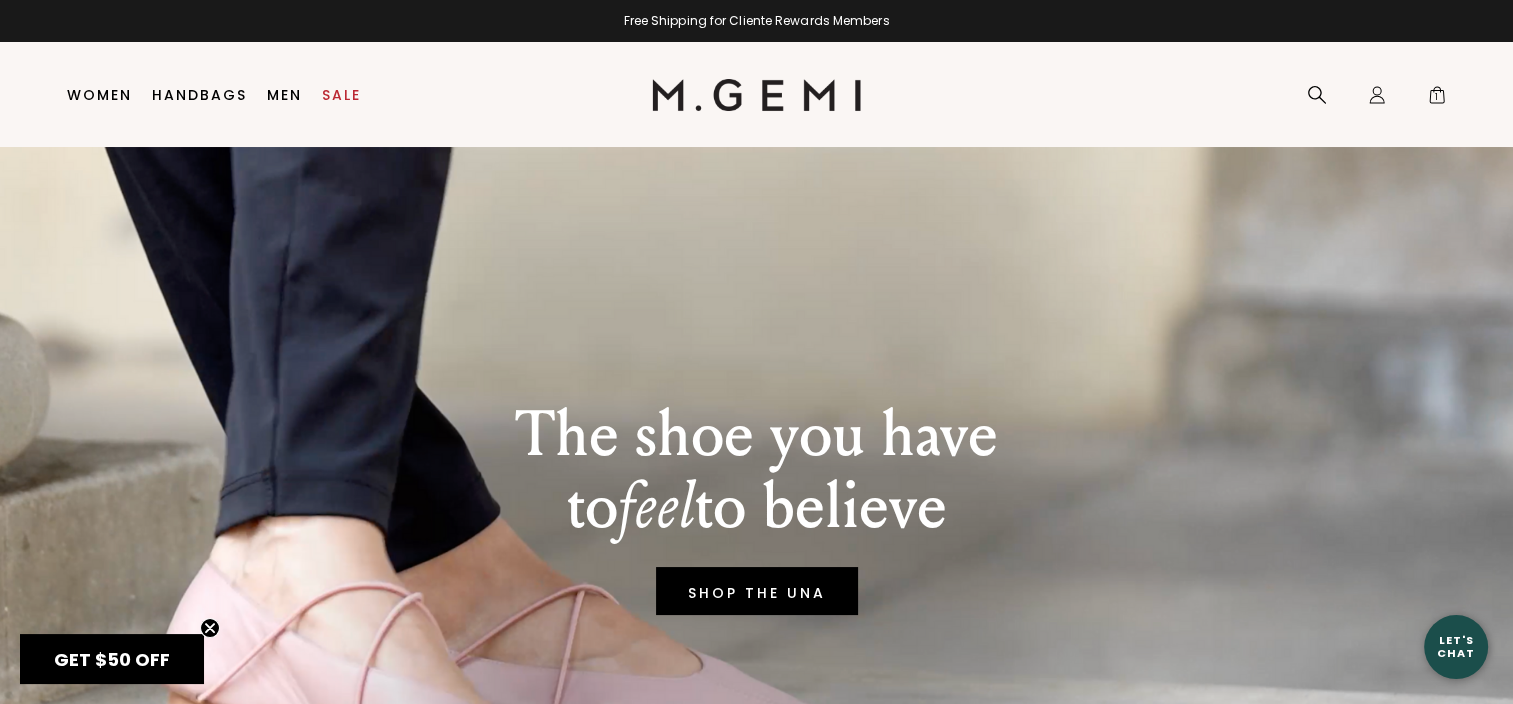drag, startPoint x: 1433, startPoint y: 97, endPoint x: 1045, endPoint y: 97, distance: 388 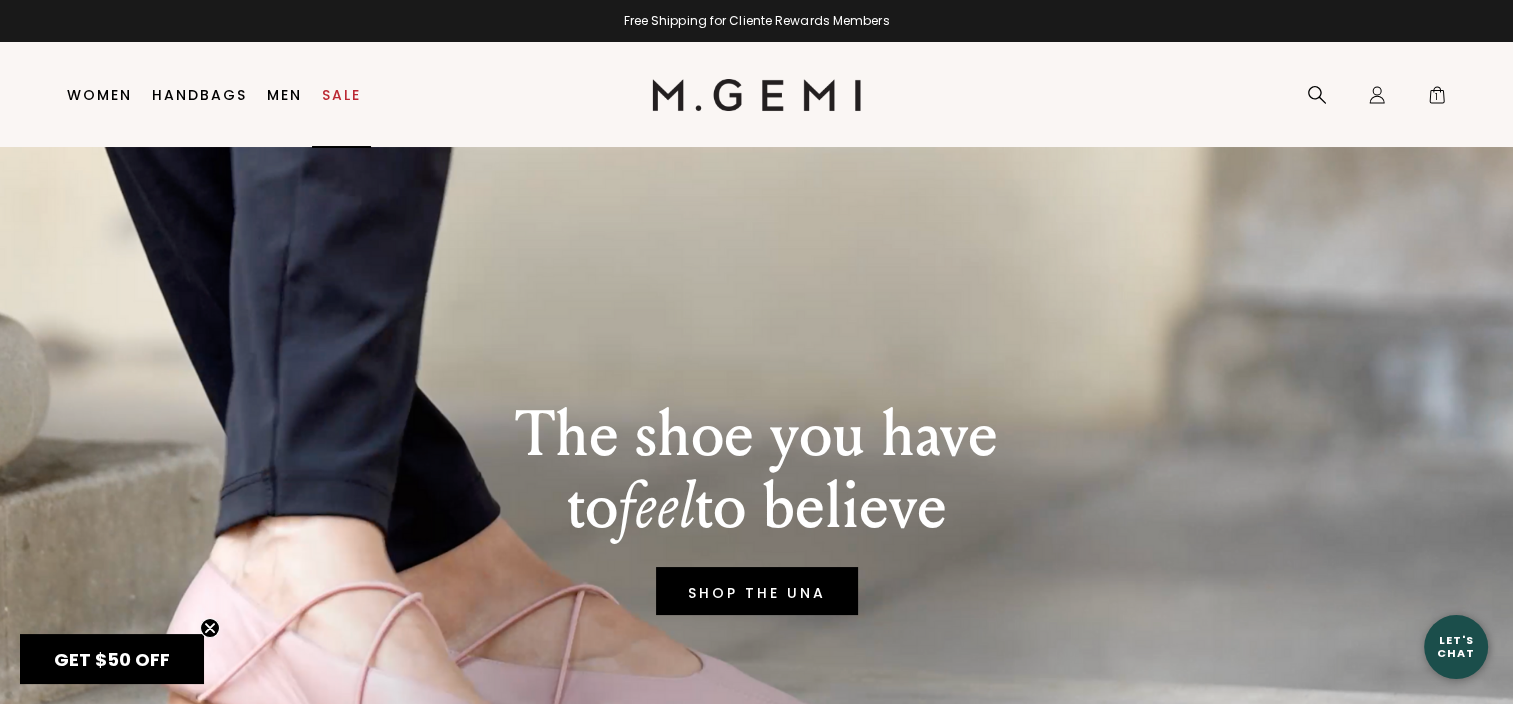 click on "Sale" at bounding box center (341, 95) 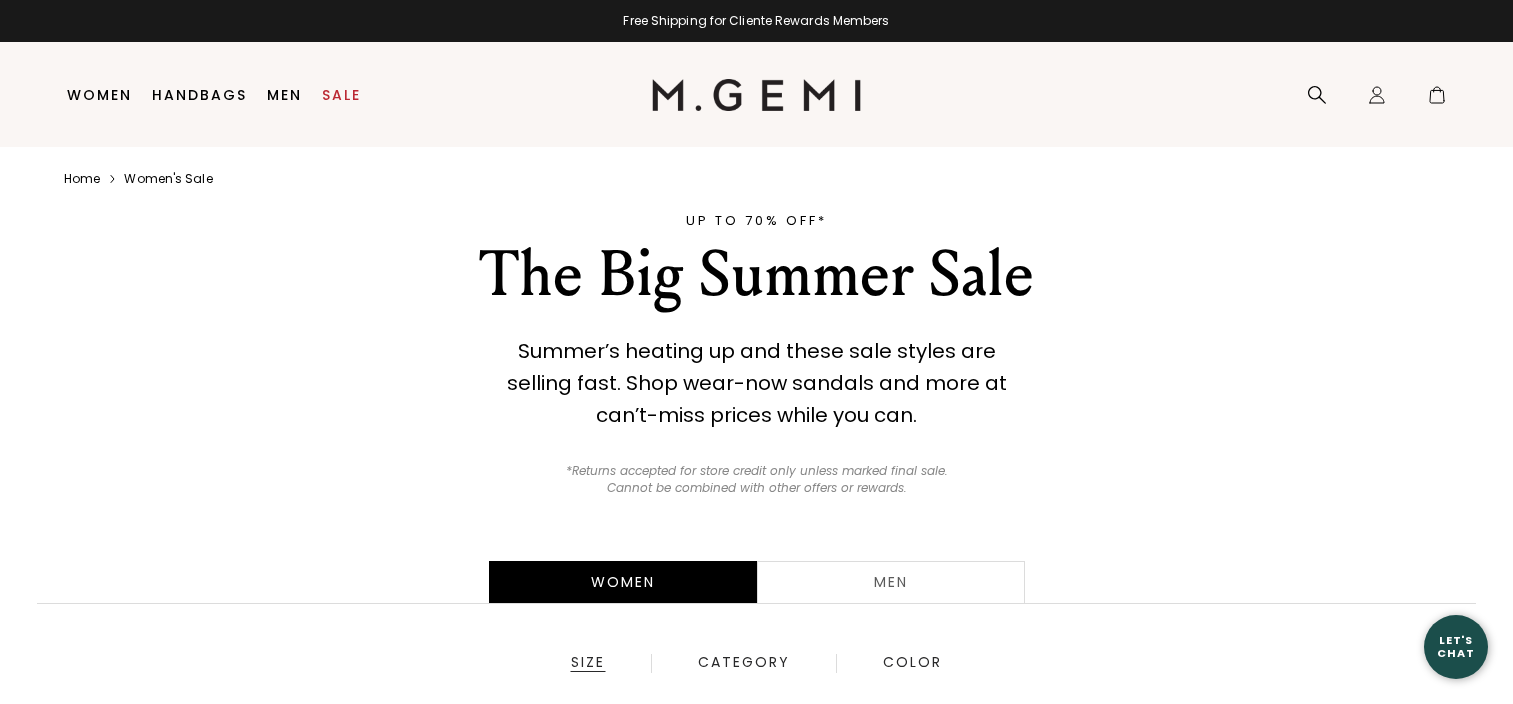 scroll, scrollTop: 0, scrollLeft: 0, axis: both 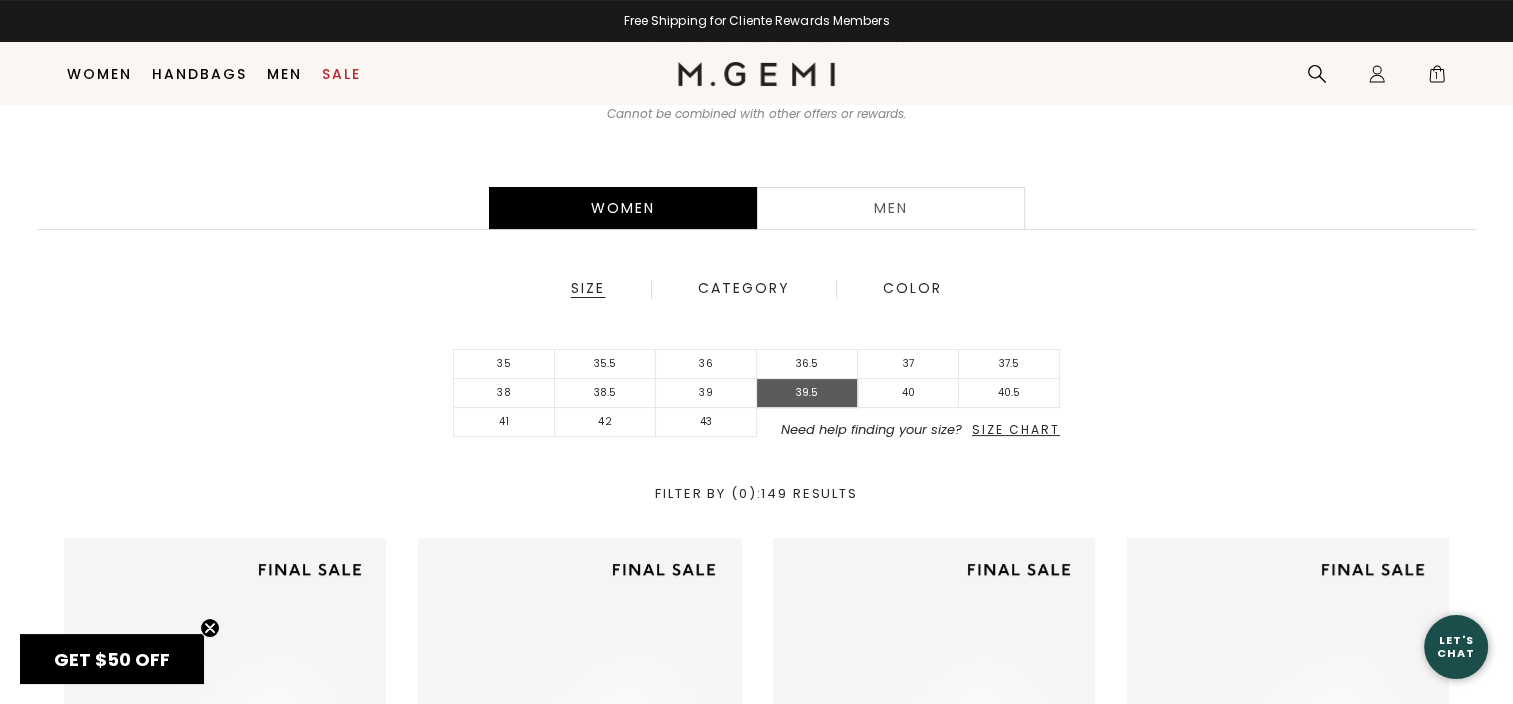click on "39.5" at bounding box center [807, 393] 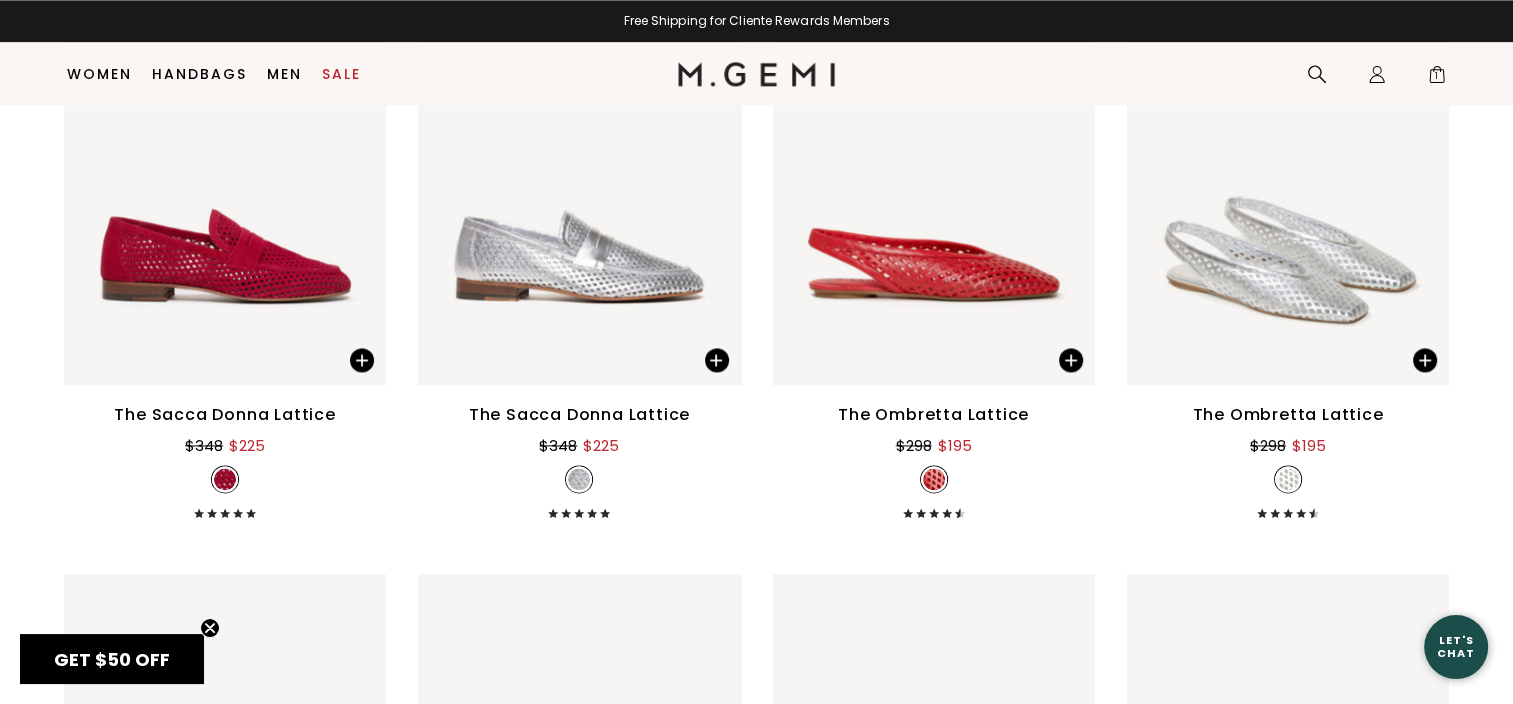 scroll, scrollTop: 2821, scrollLeft: 0, axis: vertical 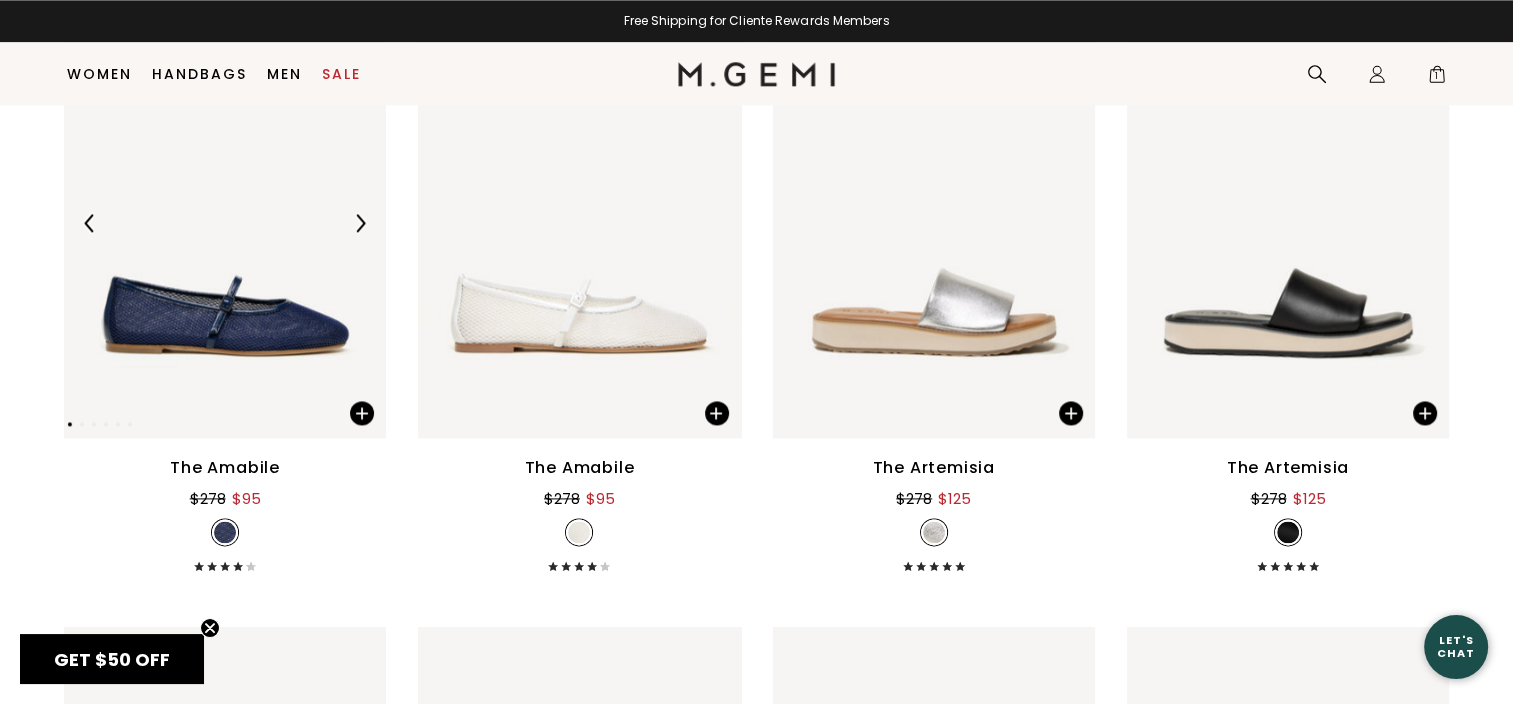 click at bounding box center (225, 223) 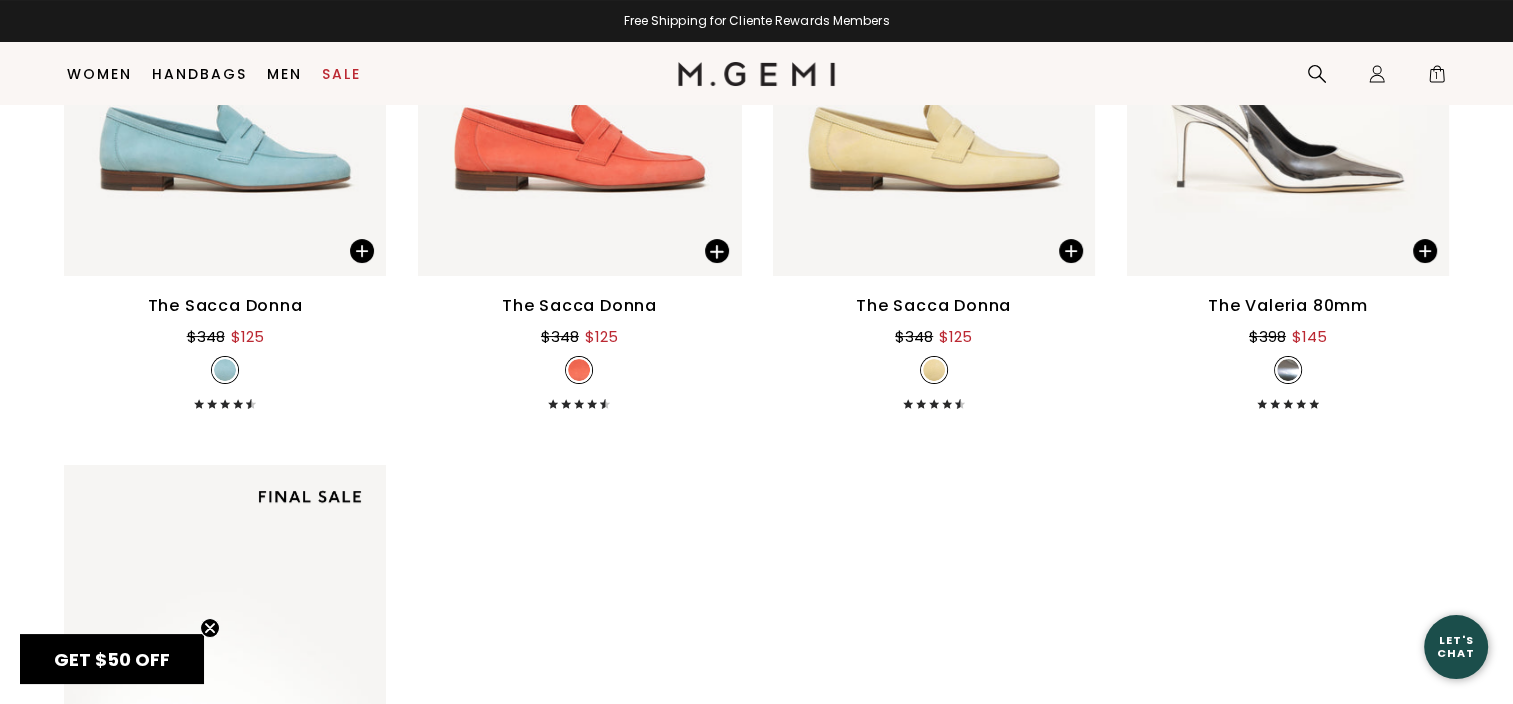 scroll, scrollTop: 15311, scrollLeft: 0, axis: vertical 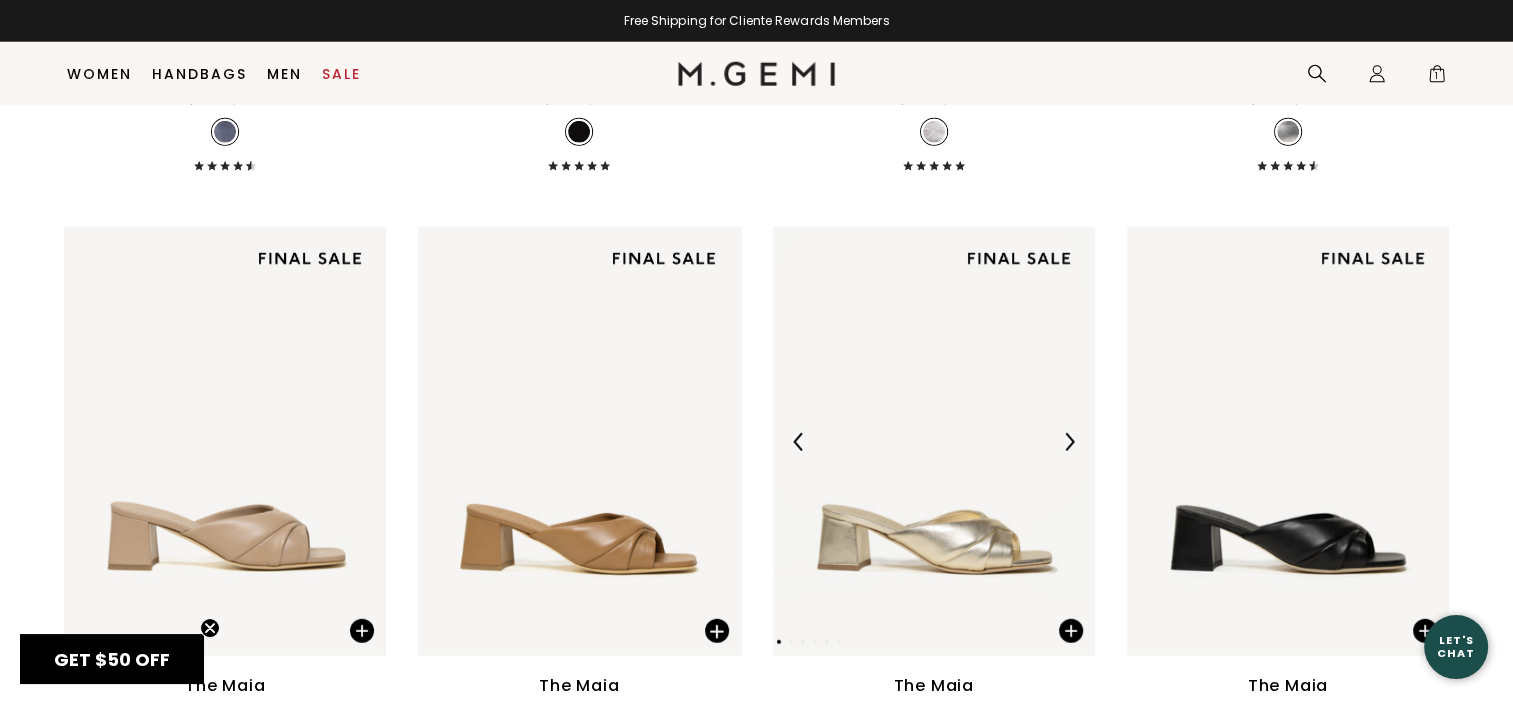 click at bounding box center [934, 441] 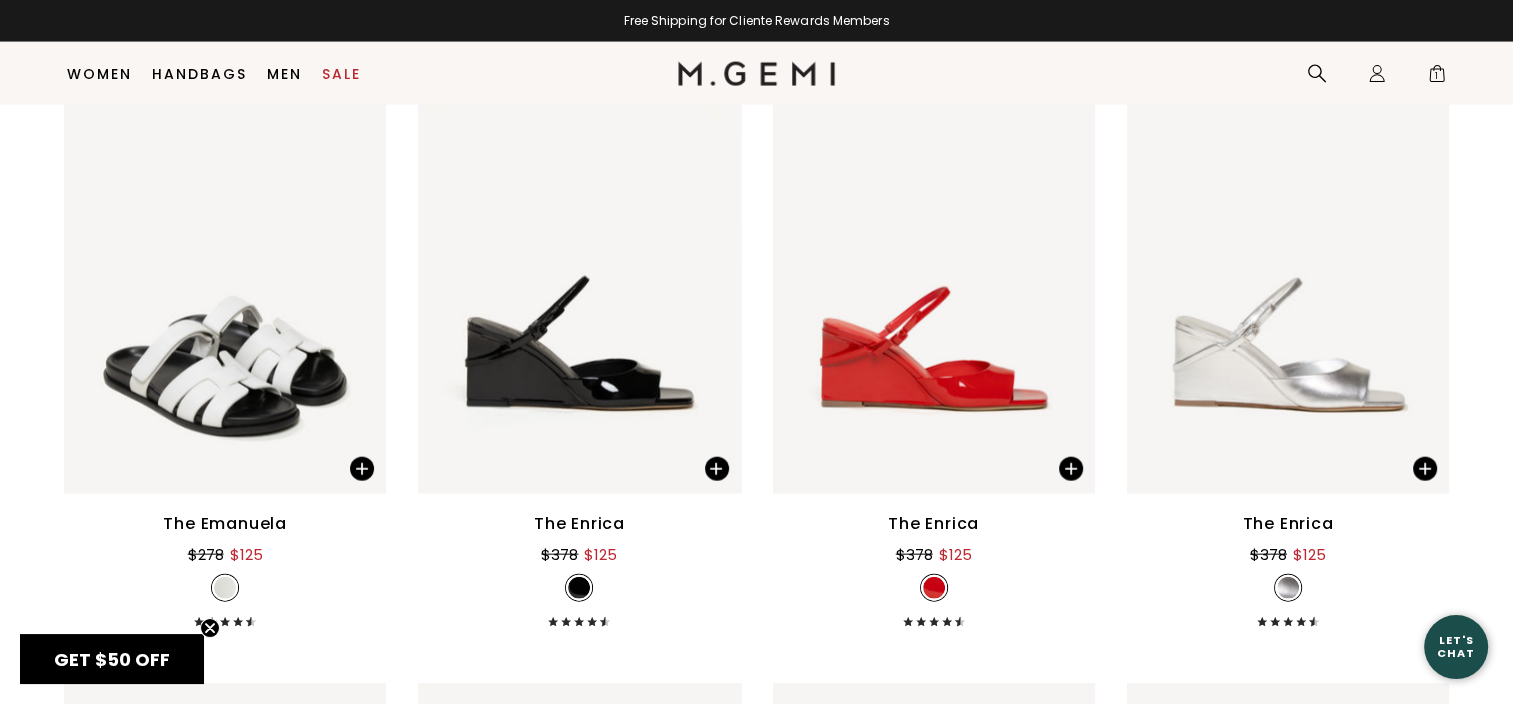 scroll, scrollTop: 12194, scrollLeft: 0, axis: vertical 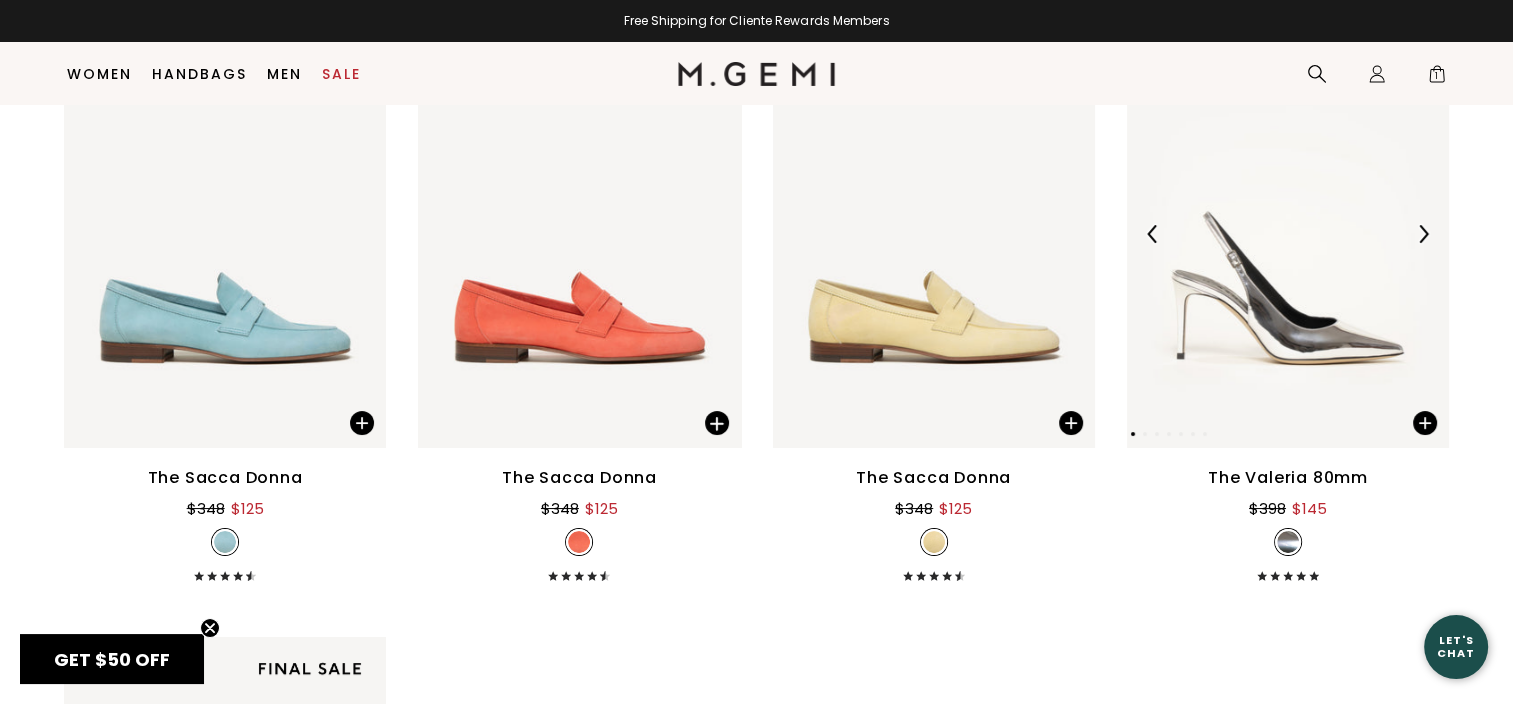 click at bounding box center [1288, 233] 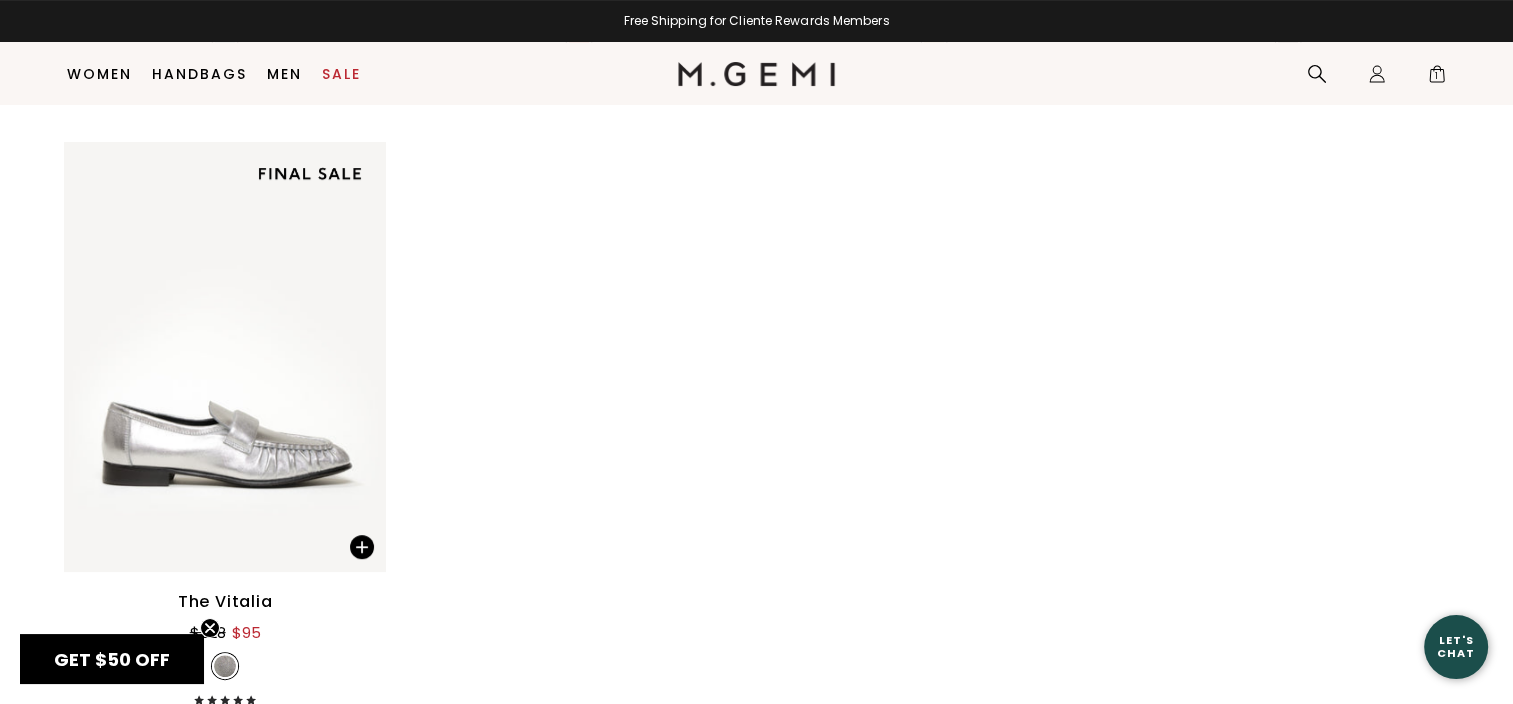 scroll, scrollTop: 15784, scrollLeft: 0, axis: vertical 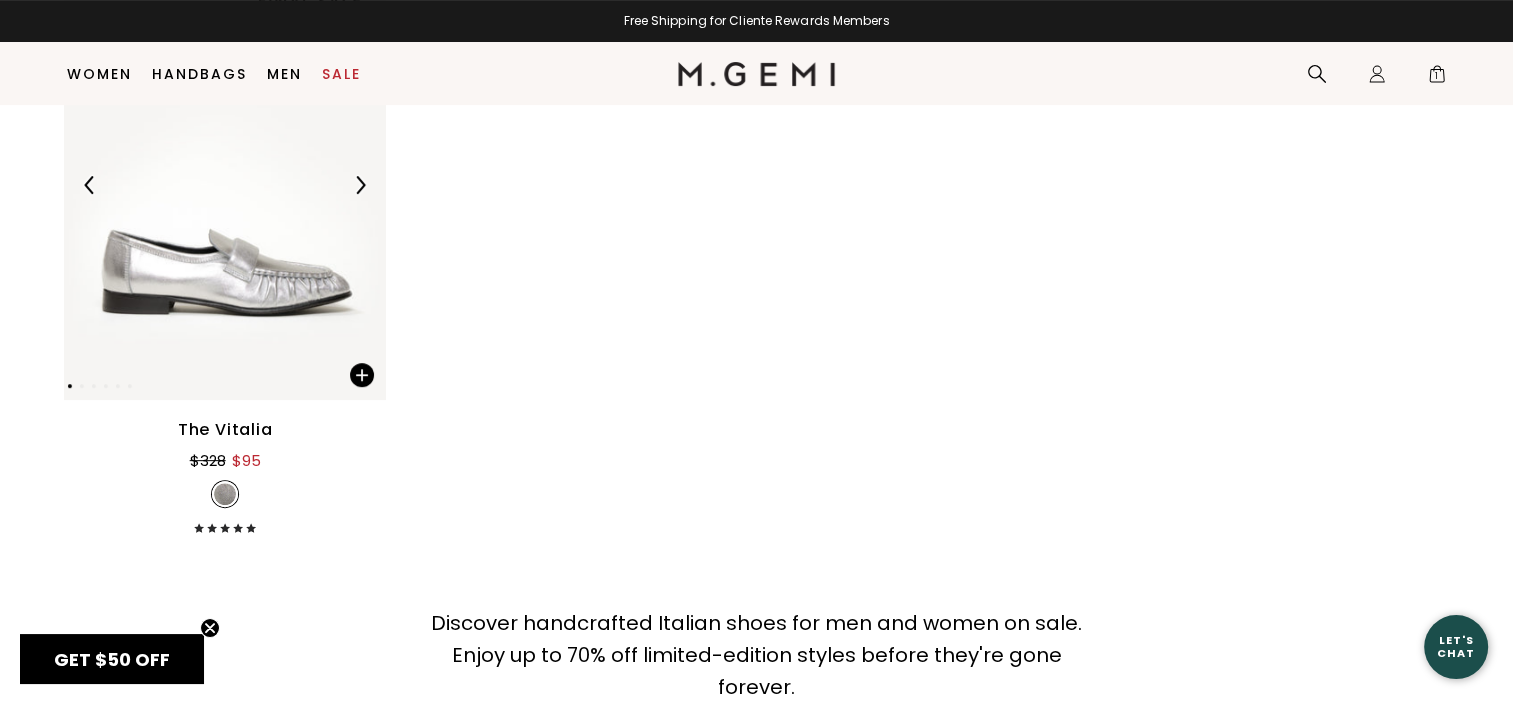 click at bounding box center [225, 184] 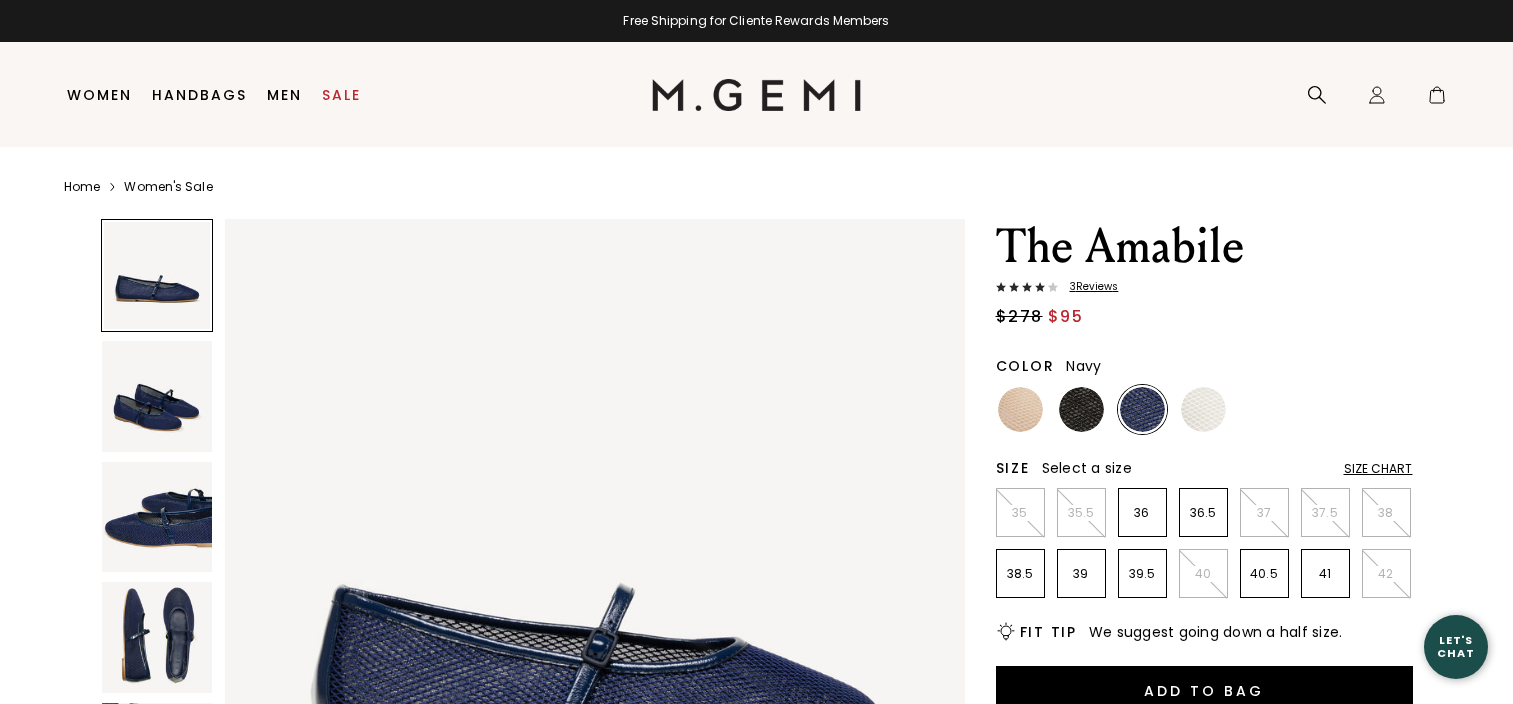 scroll, scrollTop: 0, scrollLeft: 0, axis: both 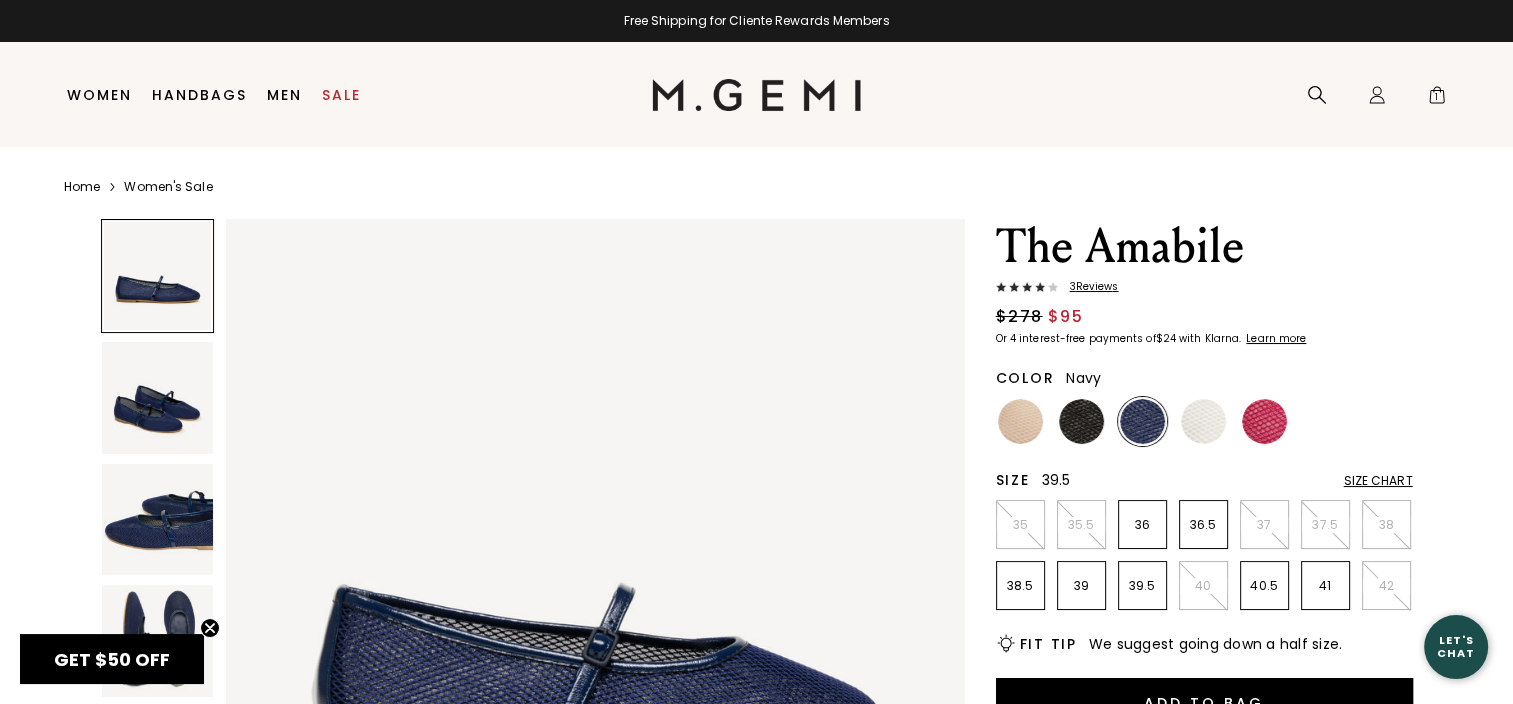 click on "39.5" at bounding box center [1142, 586] 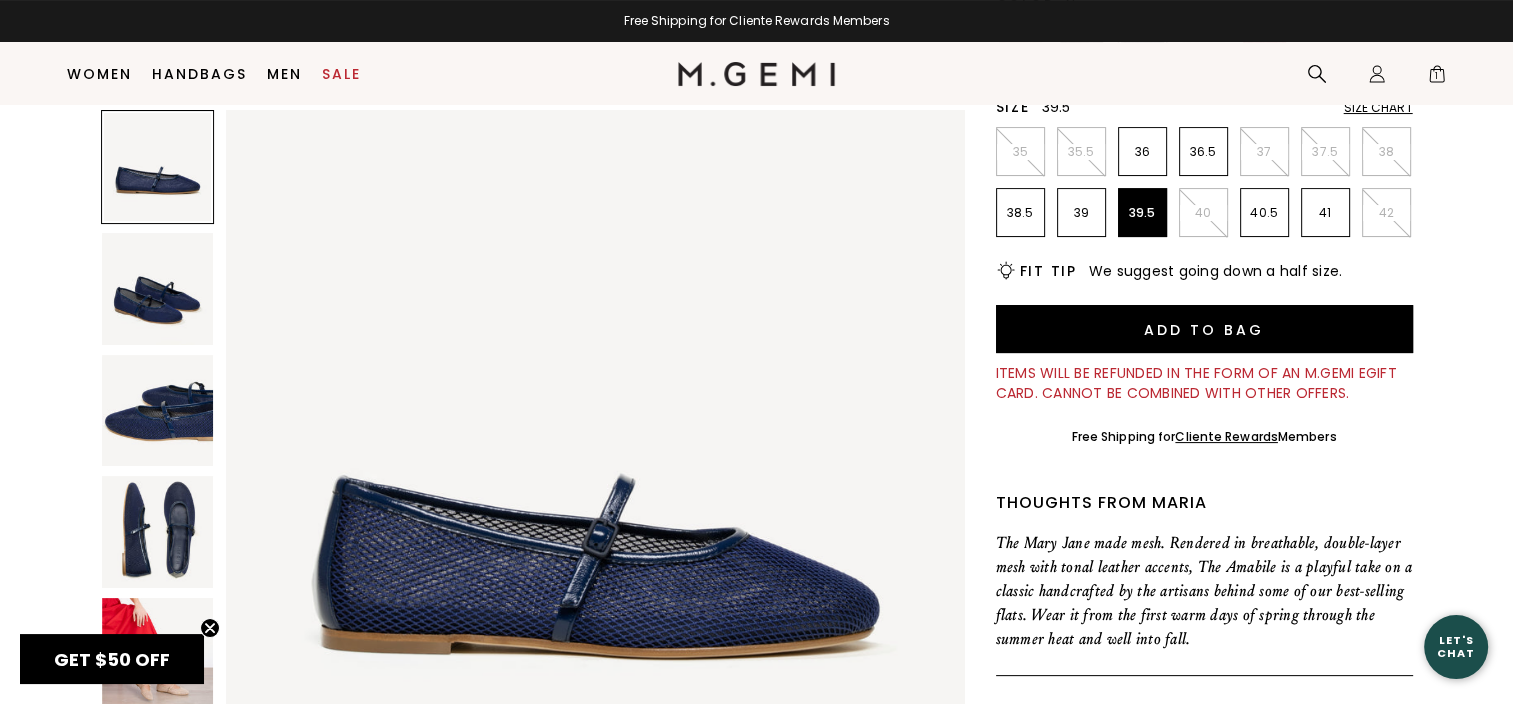 scroll, scrollTop: 325, scrollLeft: 0, axis: vertical 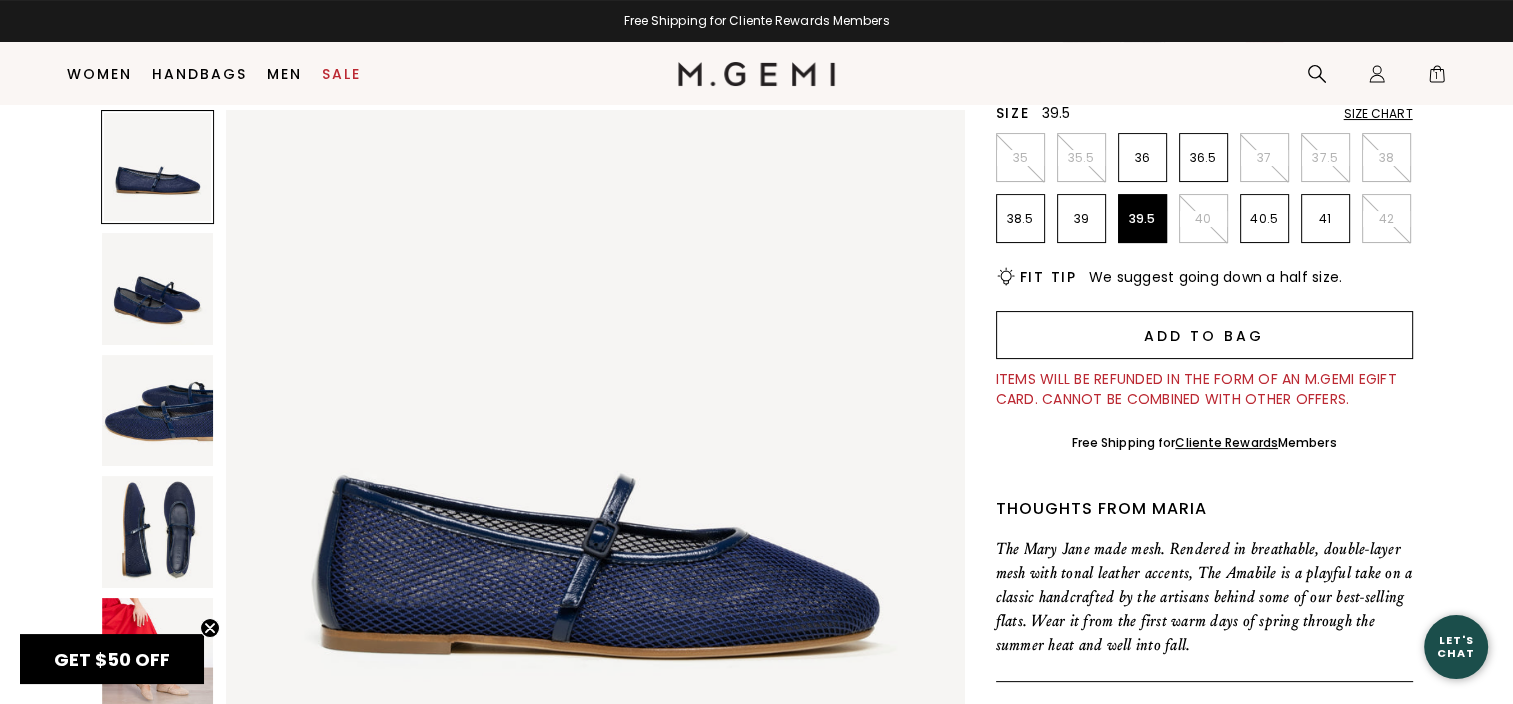 click on "Add to Bag" at bounding box center [1204, 335] 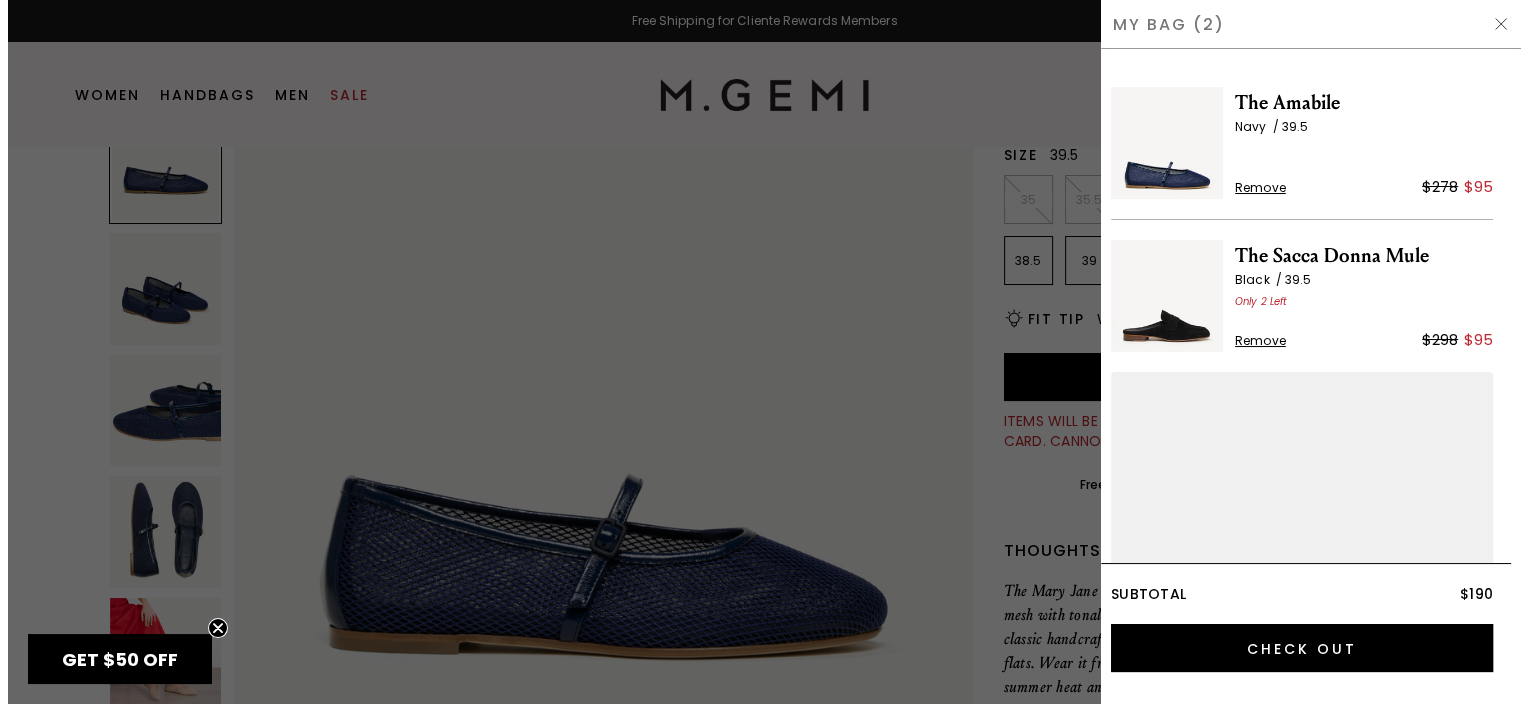 scroll, scrollTop: 0, scrollLeft: 0, axis: both 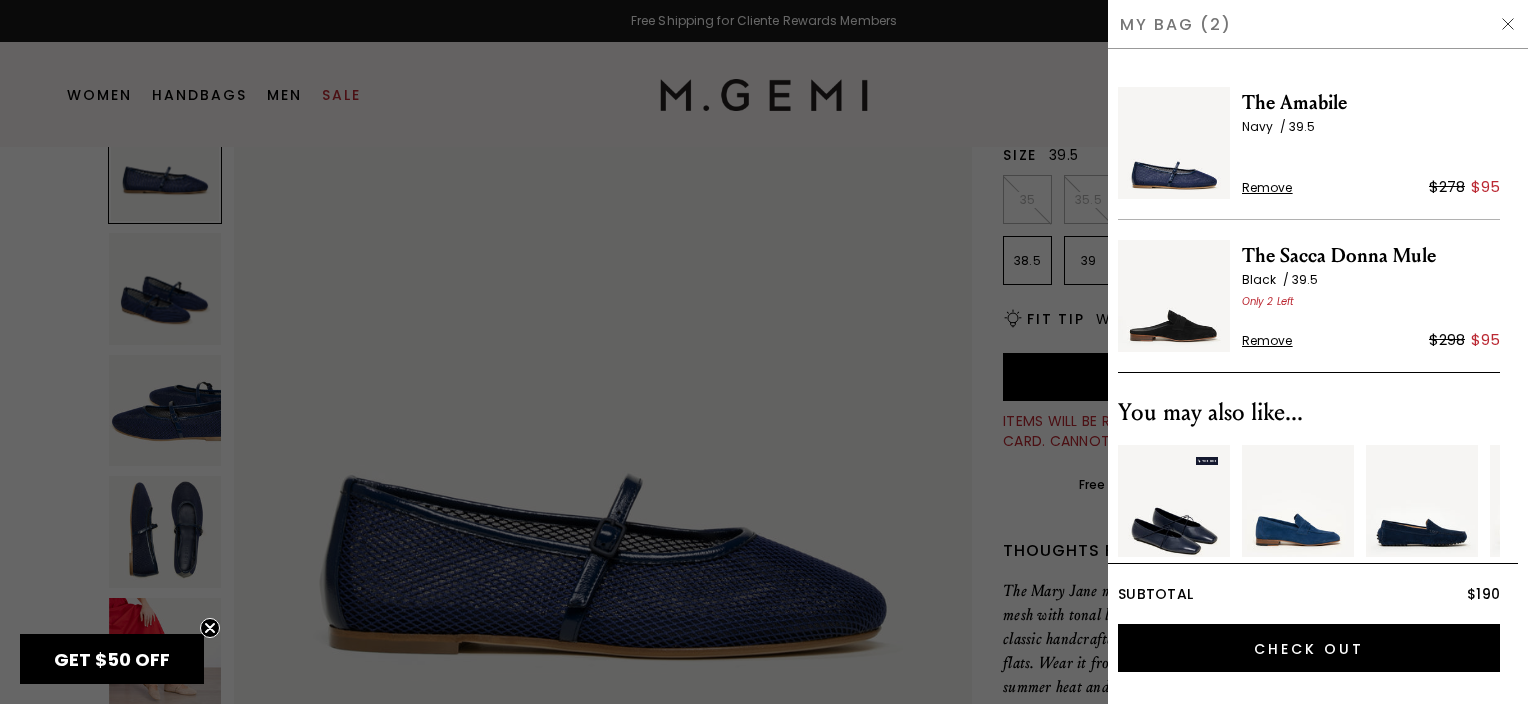 click at bounding box center (764, 352) 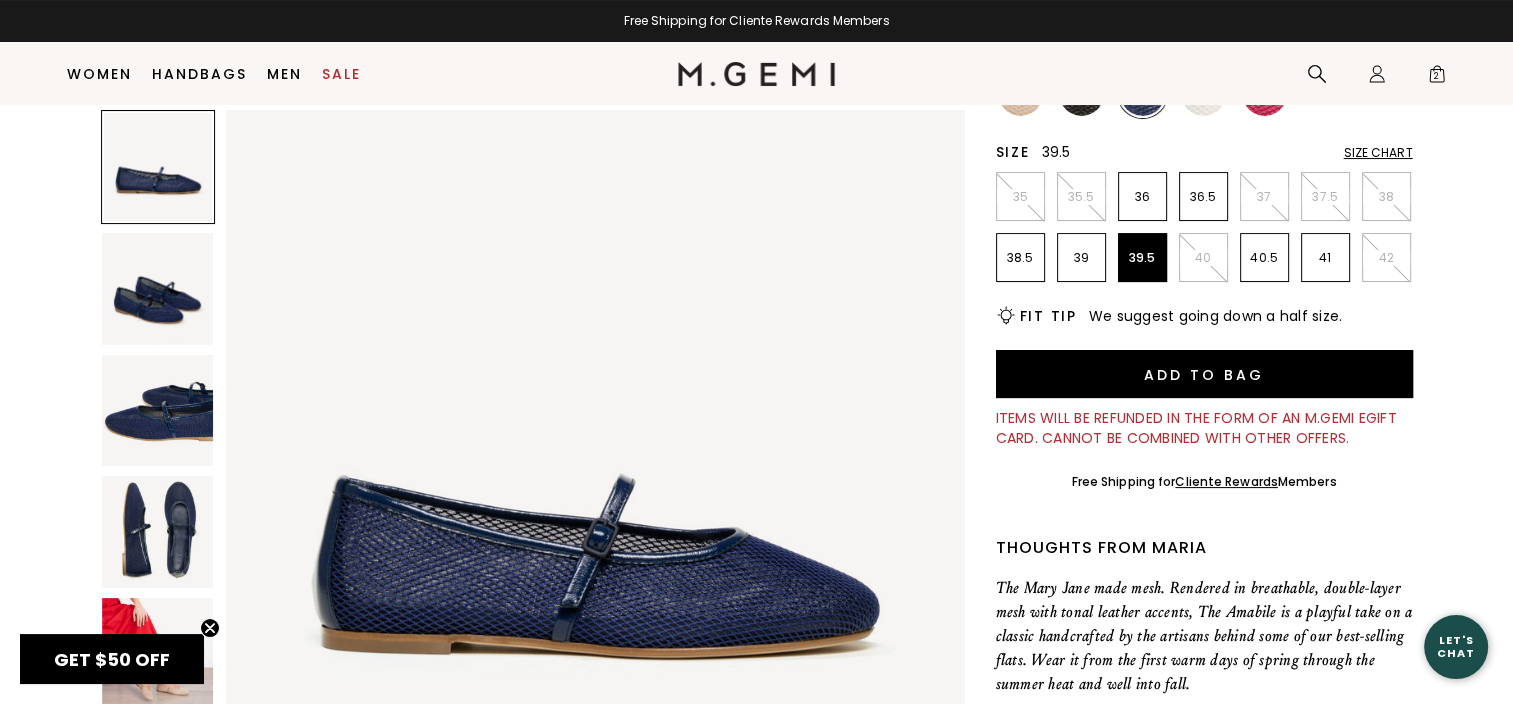 scroll, scrollTop: 286, scrollLeft: 0, axis: vertical 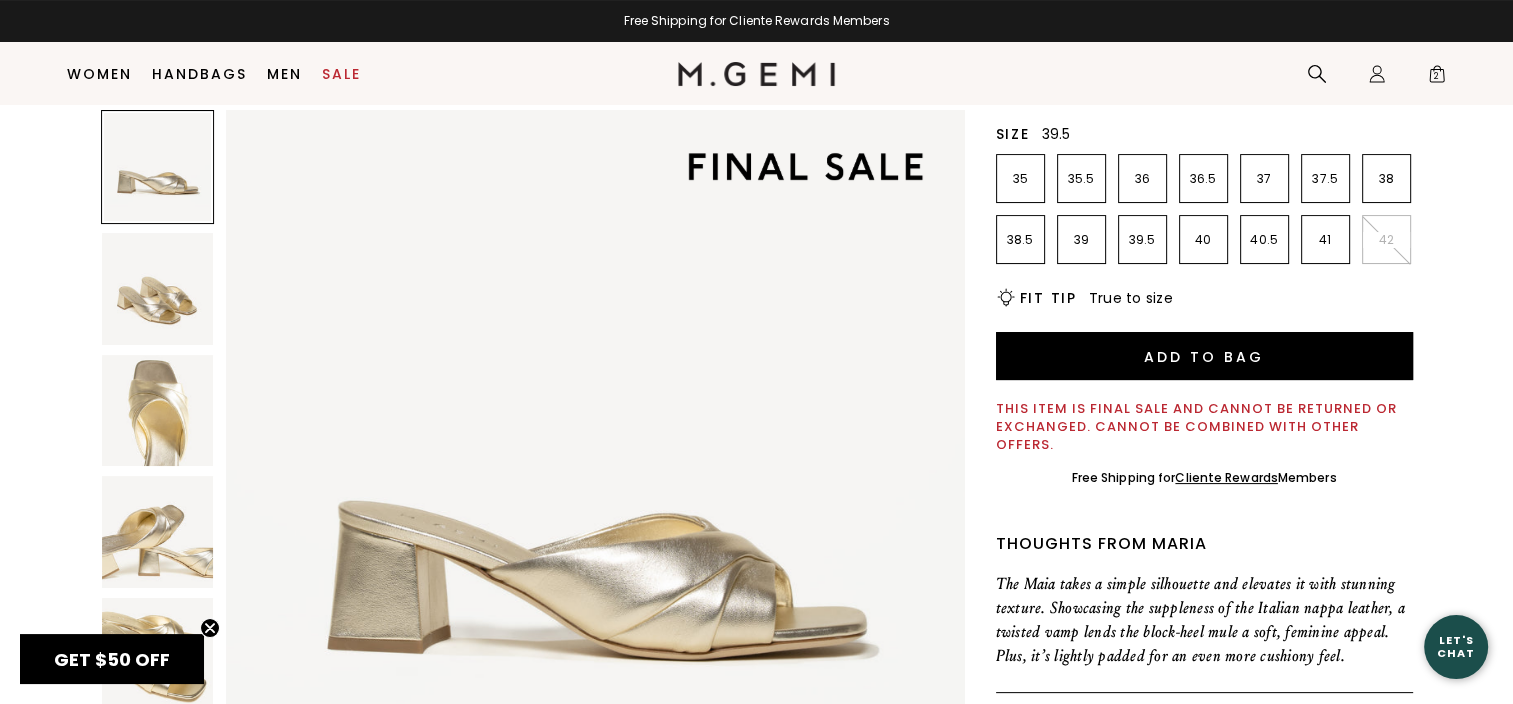 click on "39.5" at bounding box center [1142, 240] 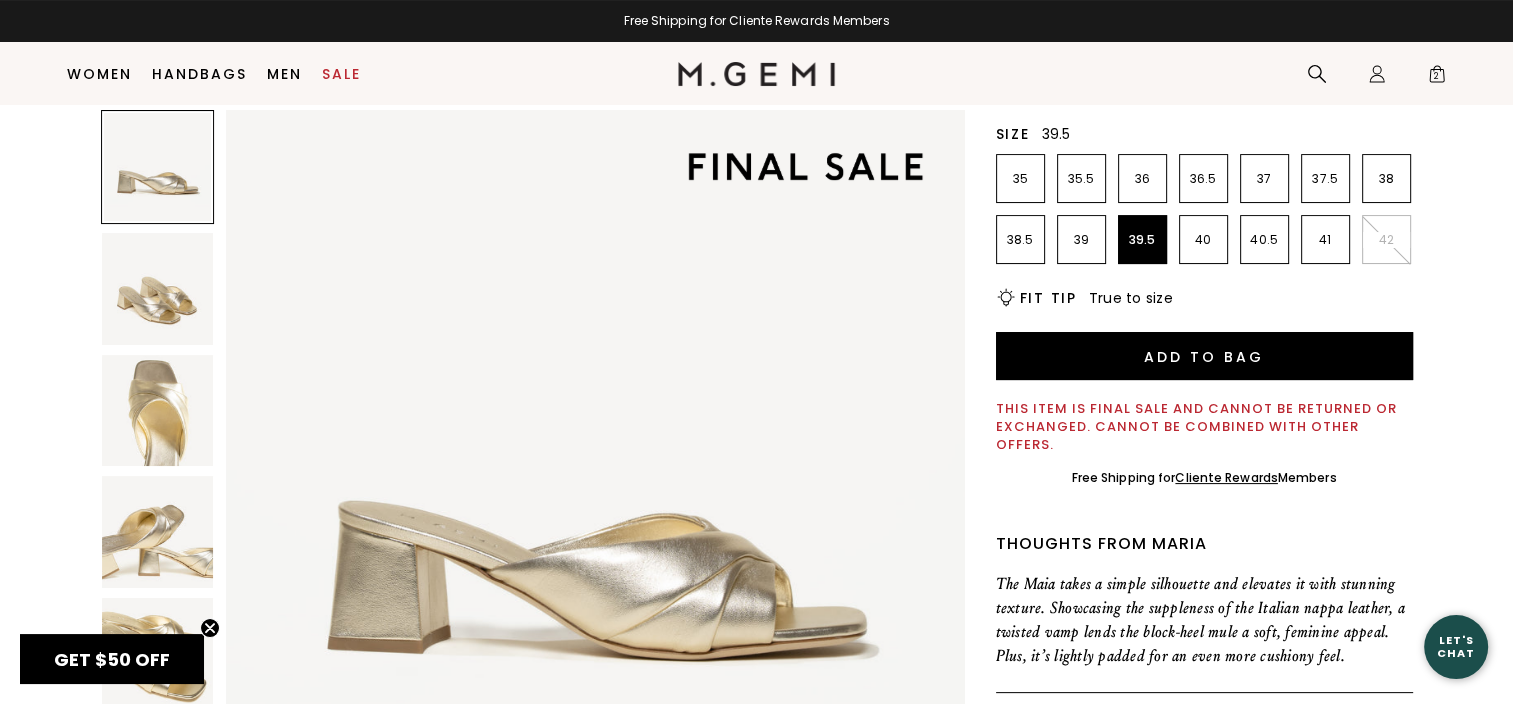 scroll, scrollTop: 317, scrollLeft: 0, axis: vertical 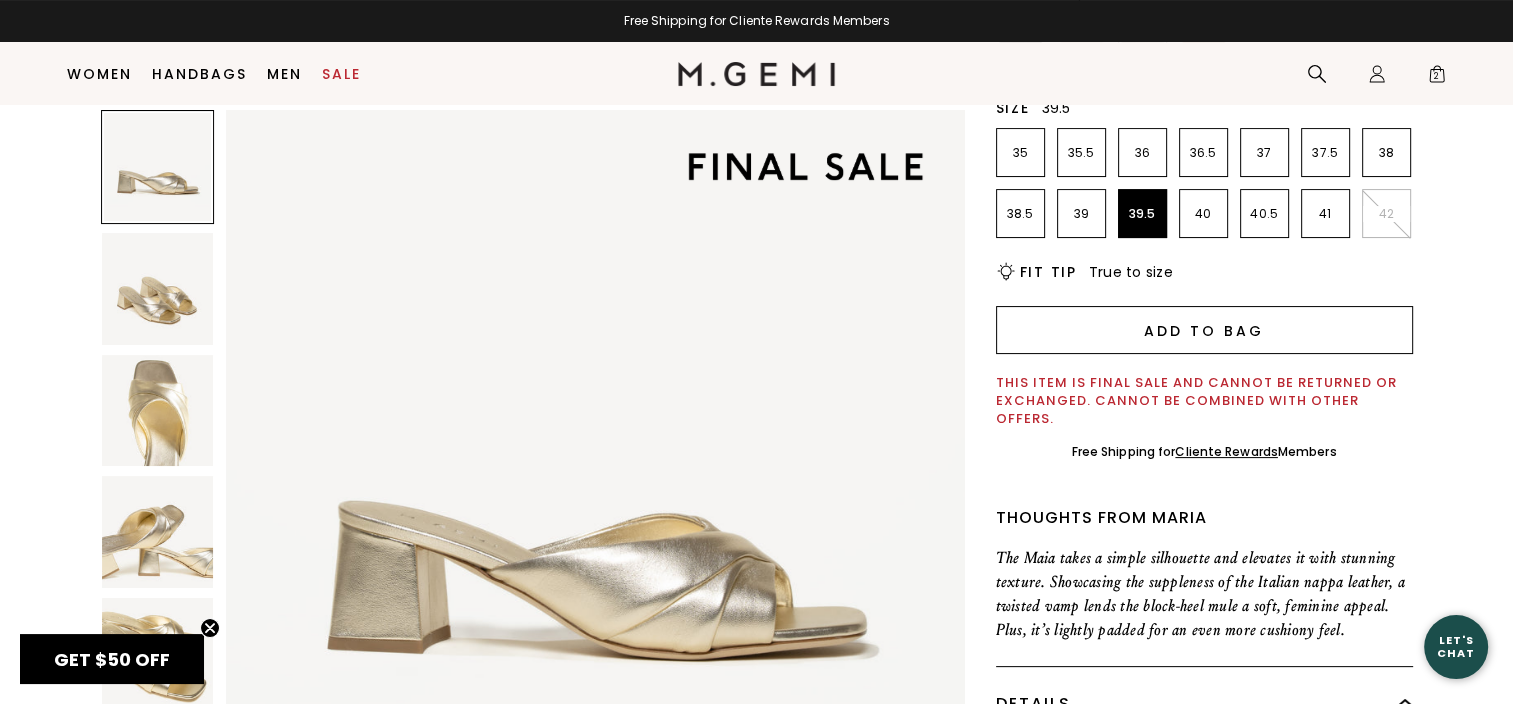 click on "Add to Bag" at bounding box center (1204, 330) 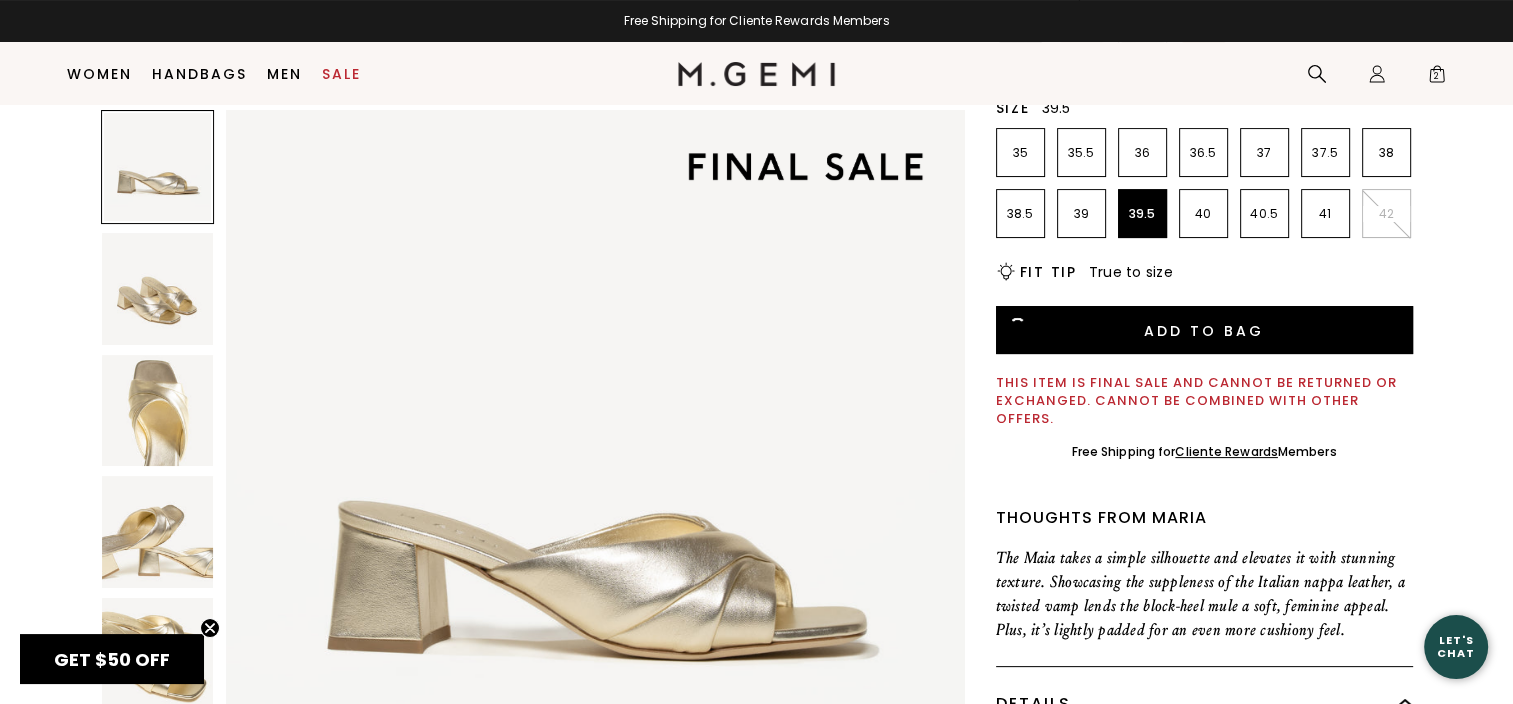 scroll, scrollTop: 0, scrollLeft: 0, axis: both 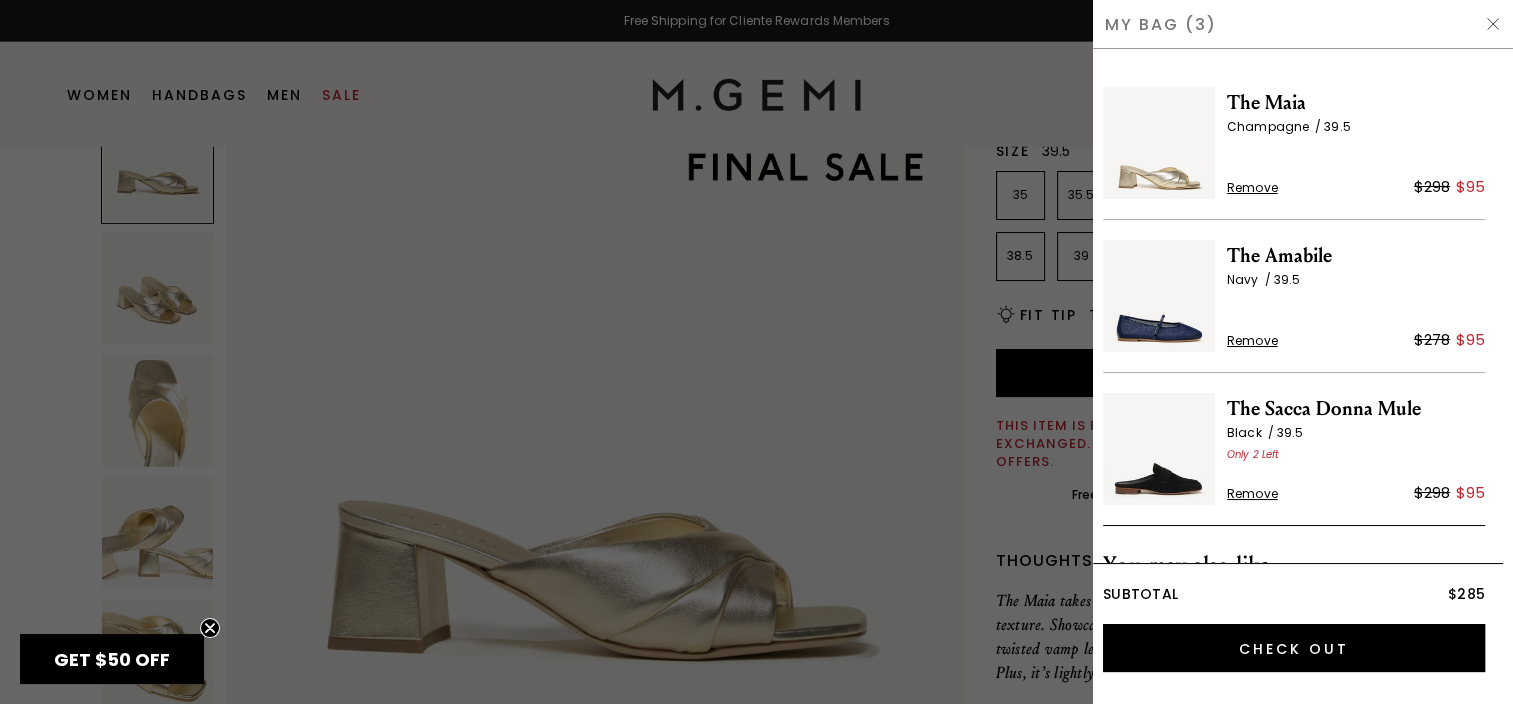 click at bounding box center [756, 352] 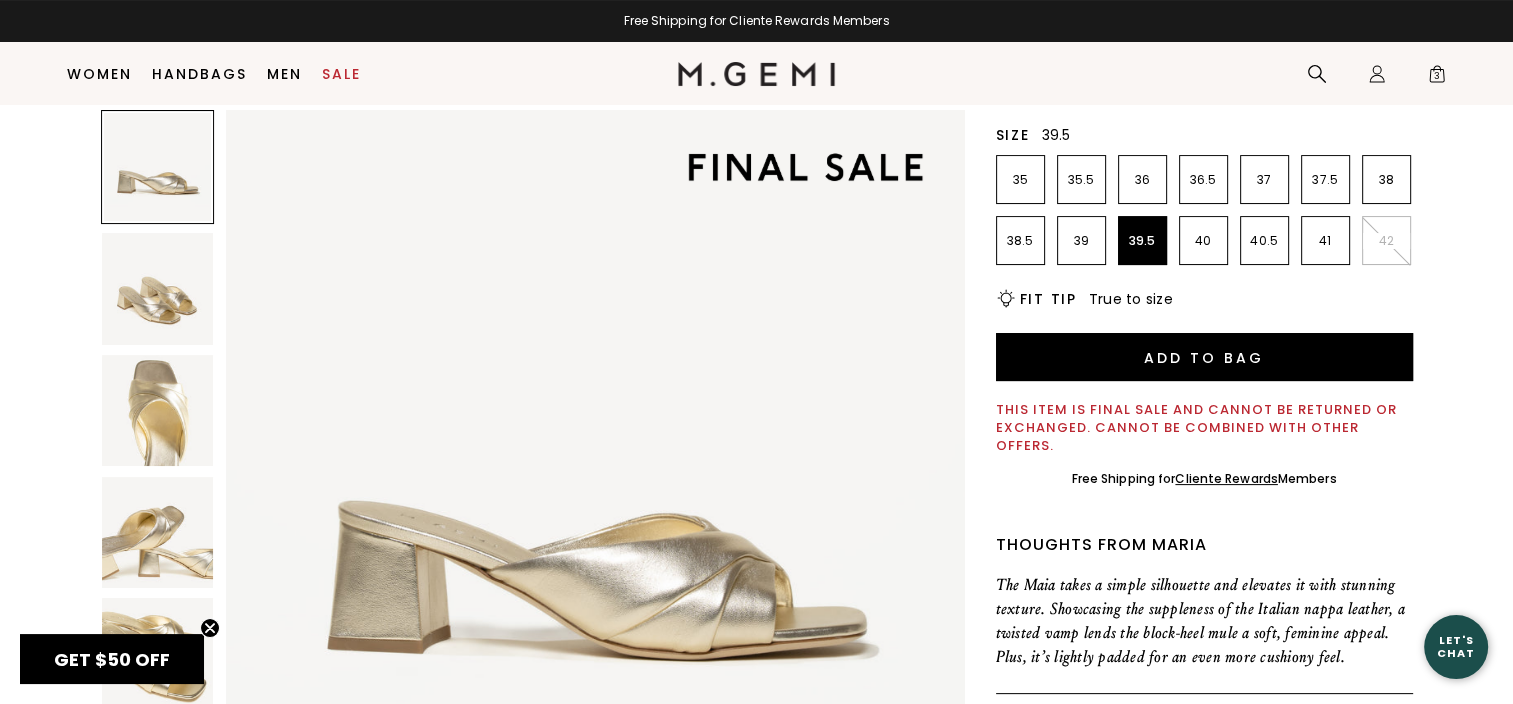 scroll, scrollTop: 290, scrollLeft: 0, axis: vertical 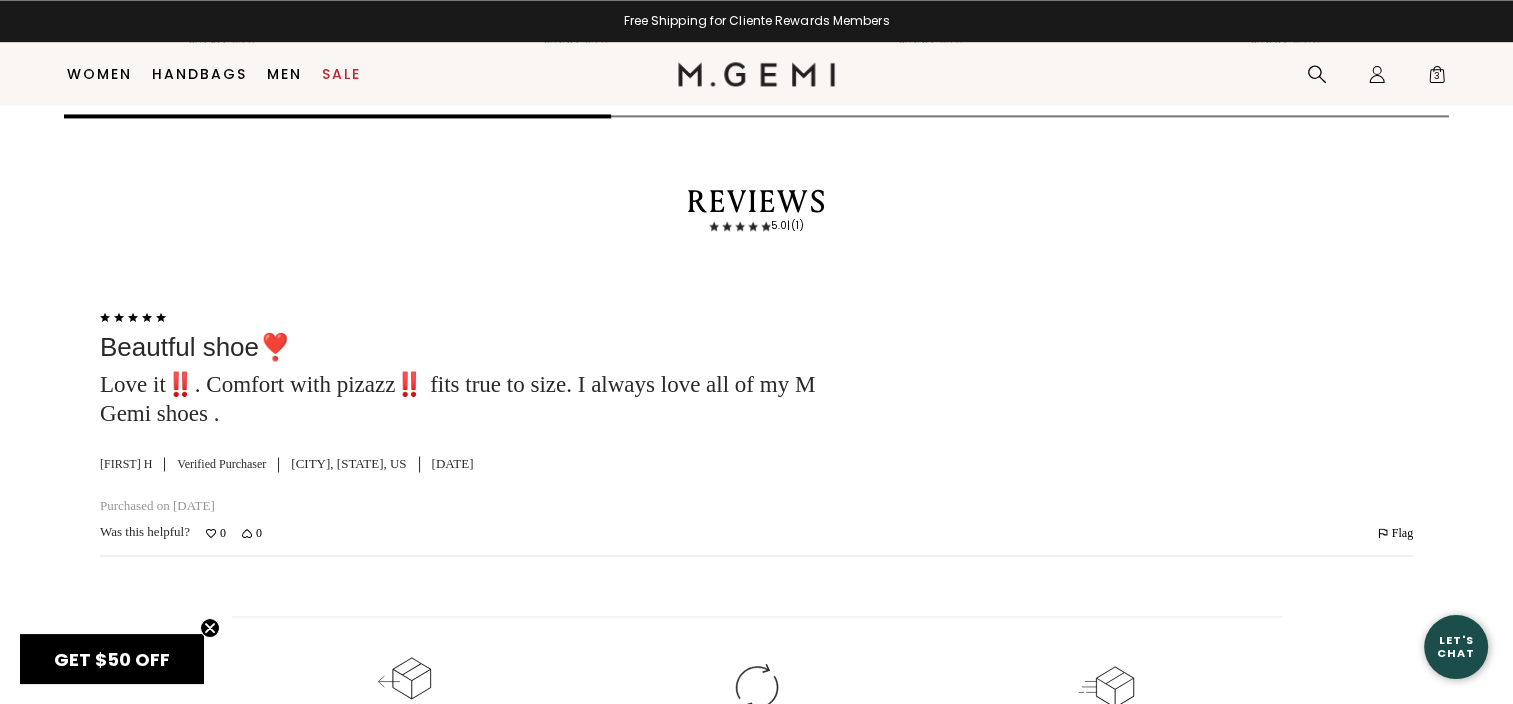 click at bounding box center (934, -231) 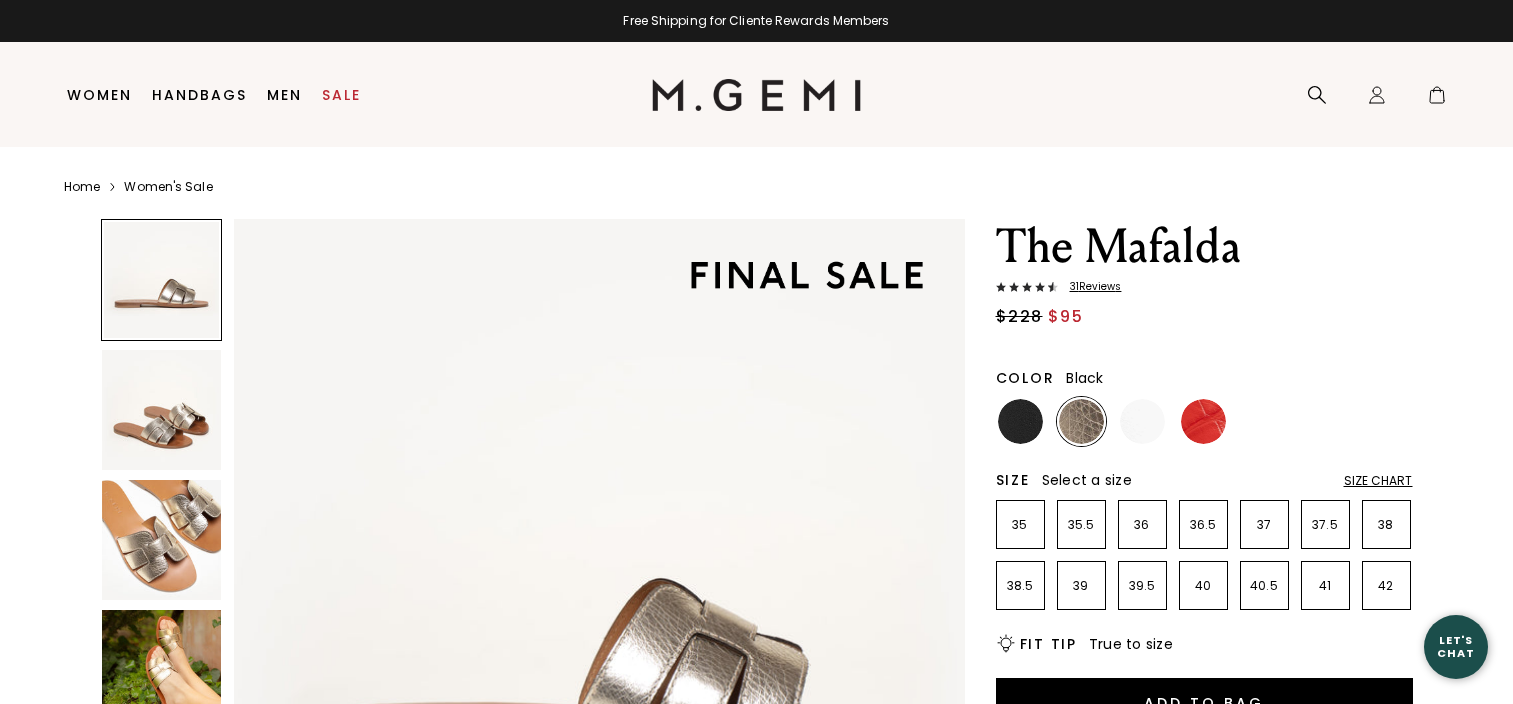 scroll, scrollTop: 0, scrollLeft: 0, axis: both 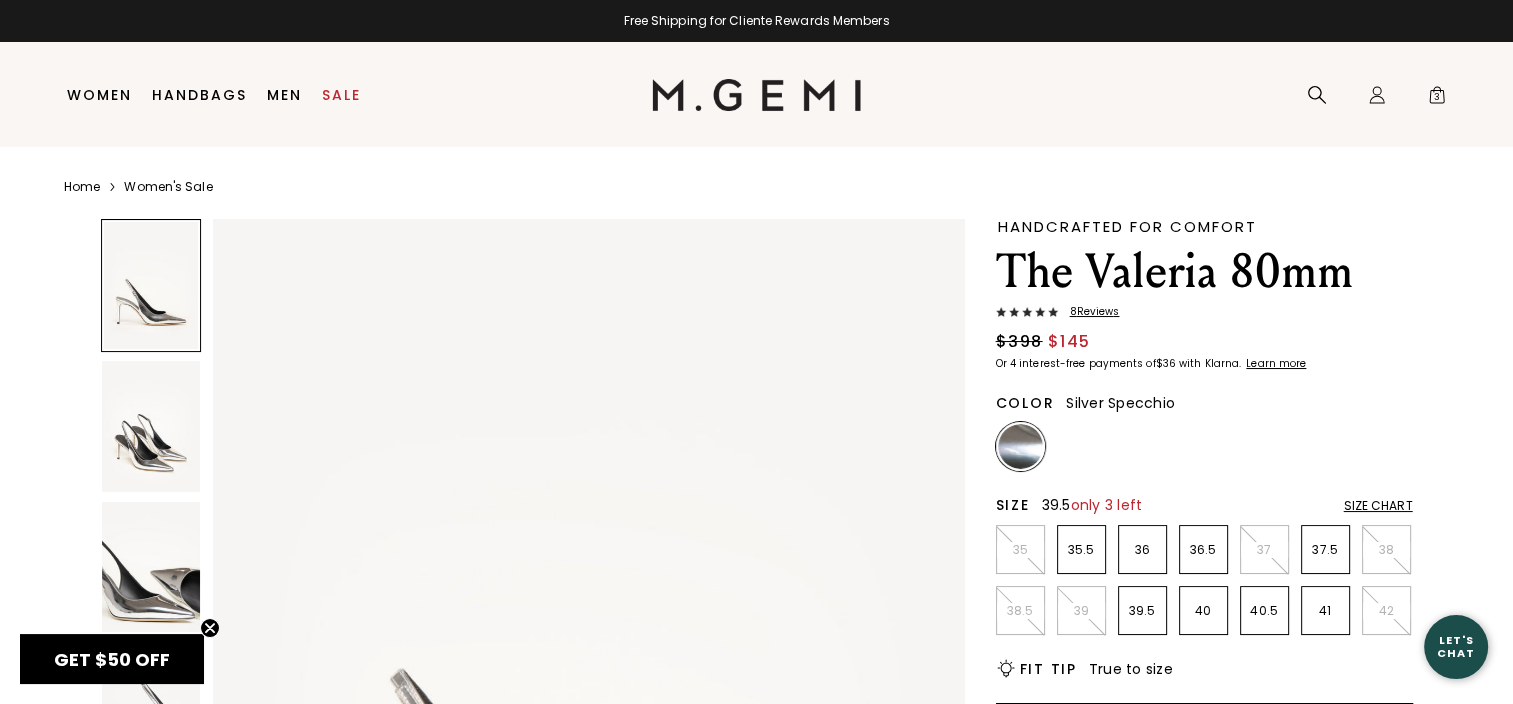 click on "39.5" at bounding box center [1142, 611] 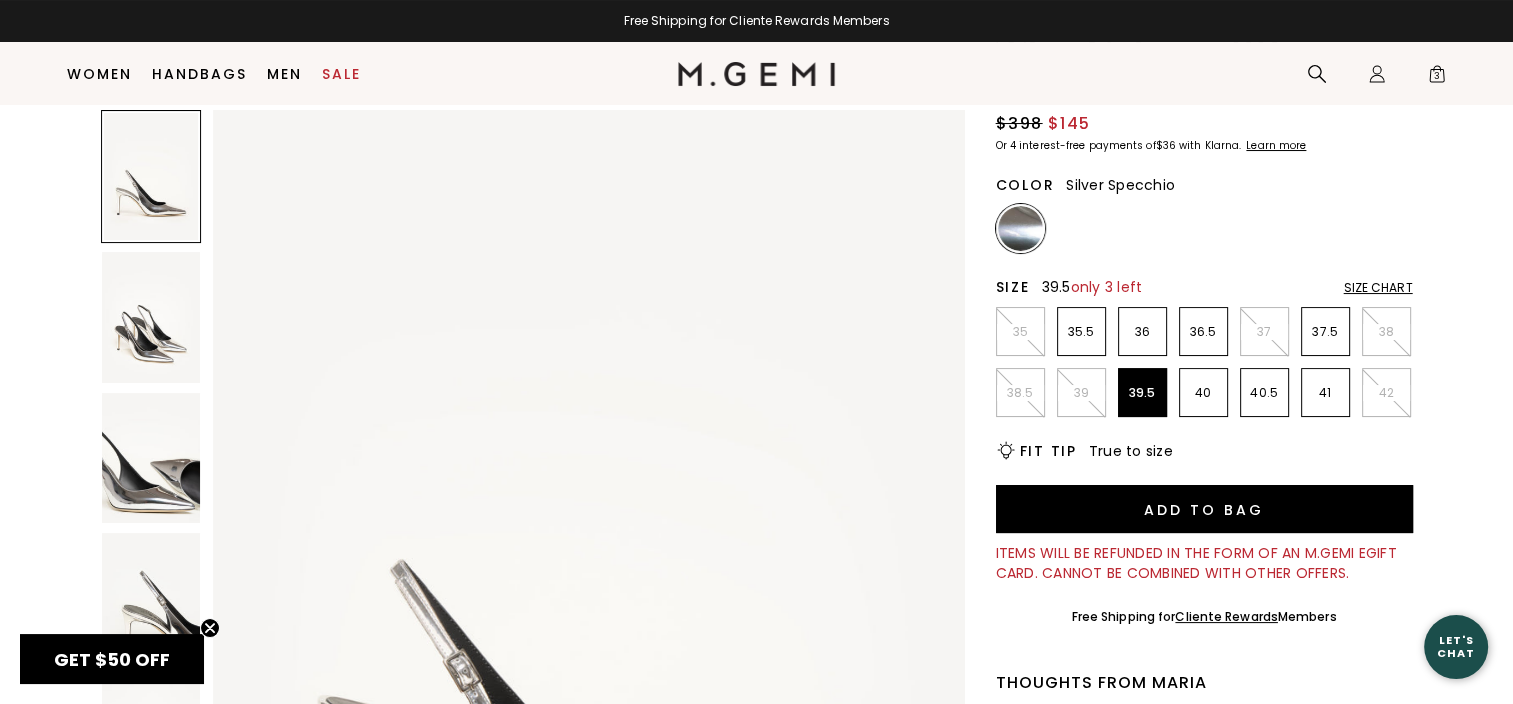 scroll, scrollTop: 167, scrollLeft: 0, axis: vertical 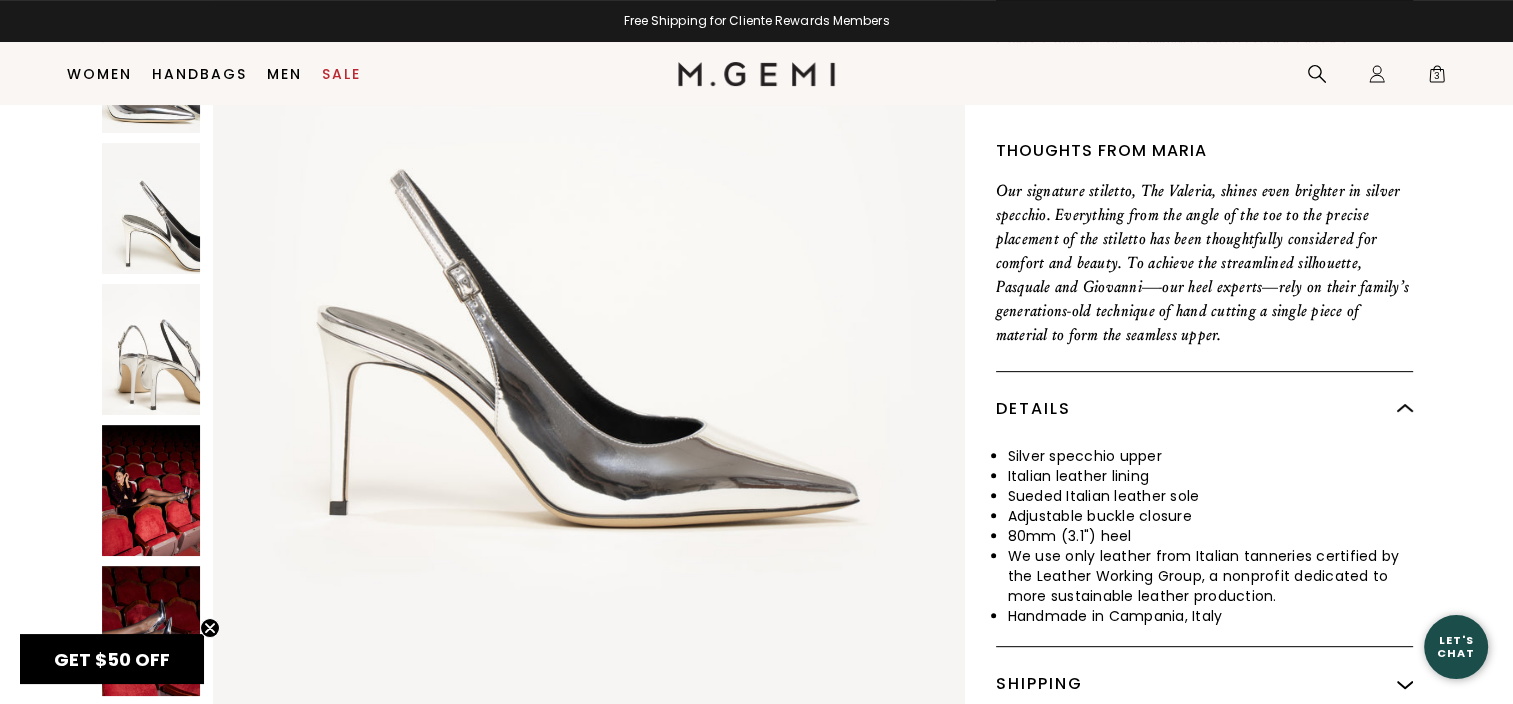 click at bounding box center (151, 490) 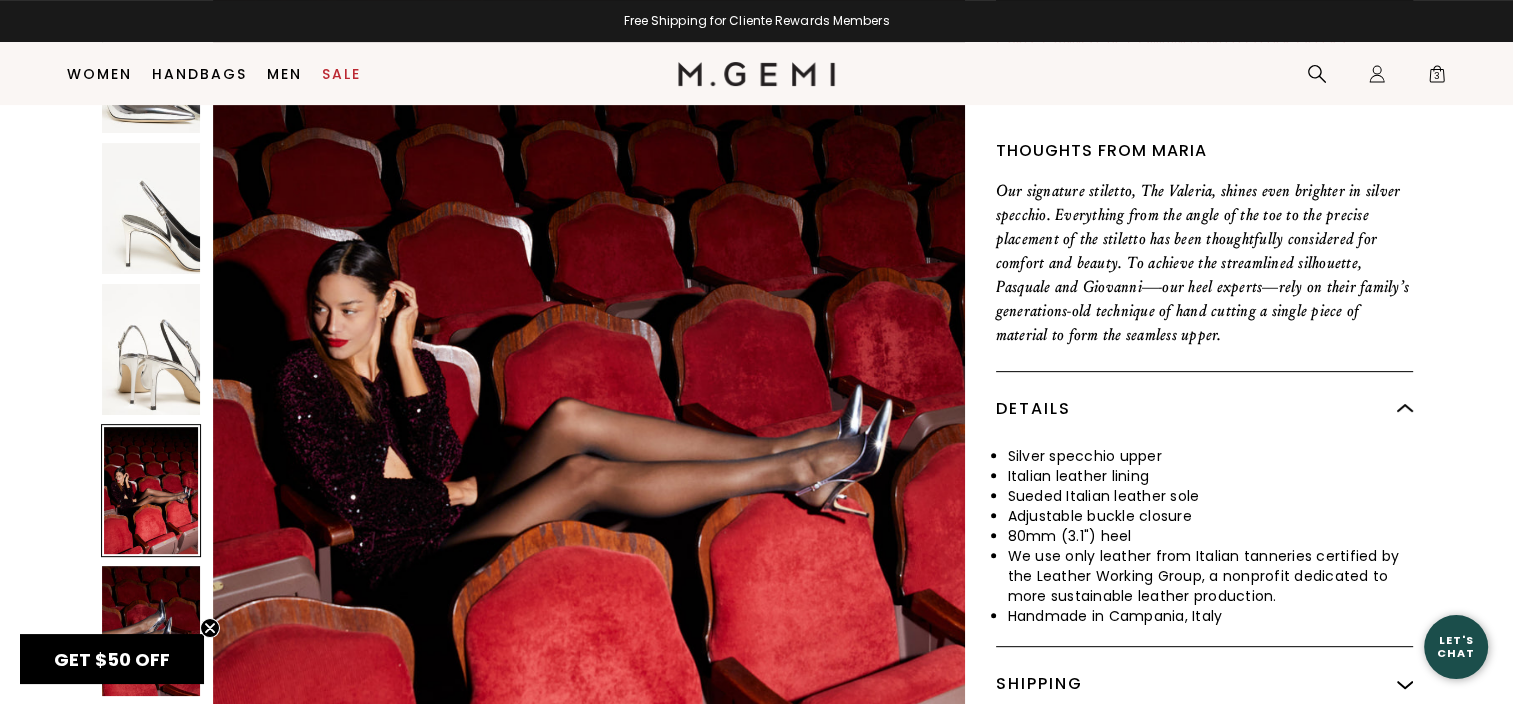 scroll, scrollTop: 5011, scrollLeft: 0, axis: vertical 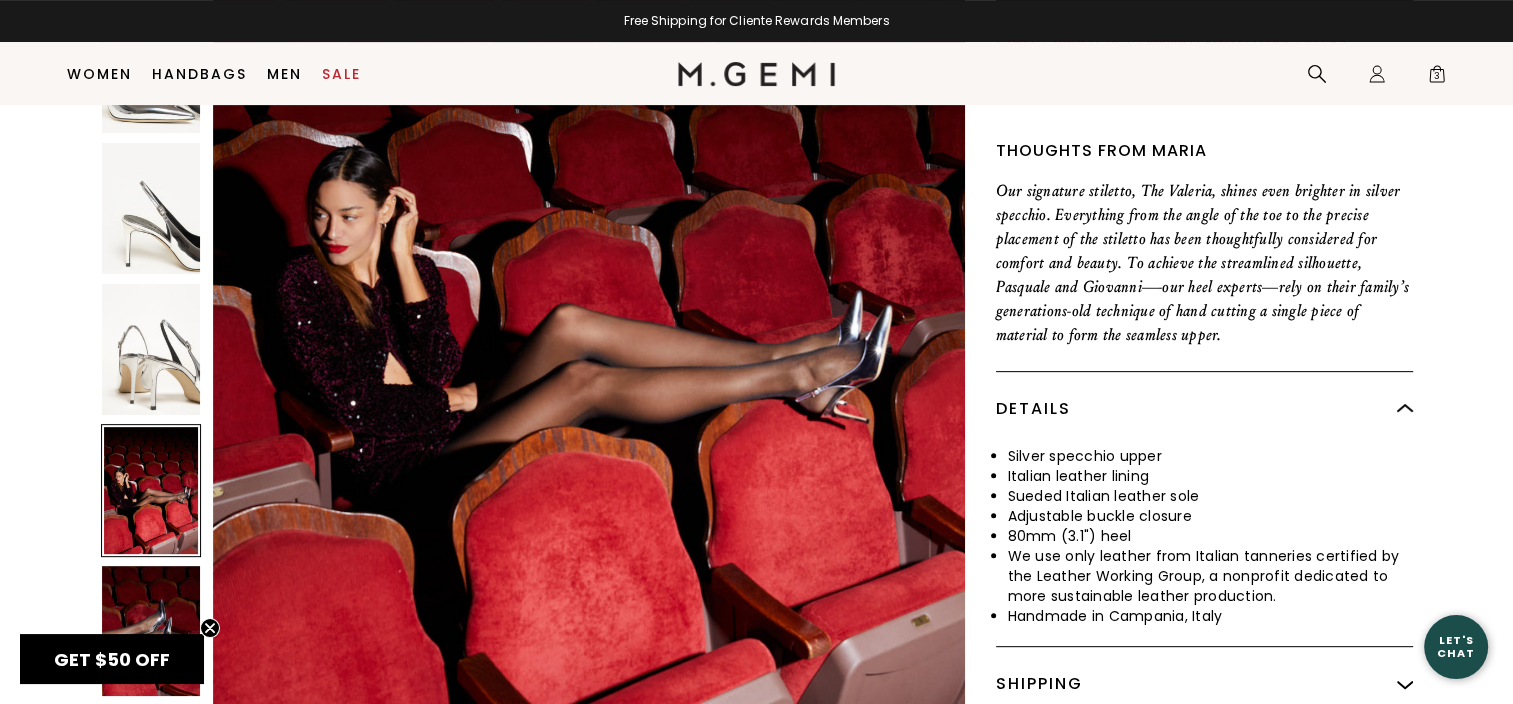 drag, startPoint x: 1520, startPoint y: 690, endPoint x: 170, endPoint y: 479, distance: 1366.3898 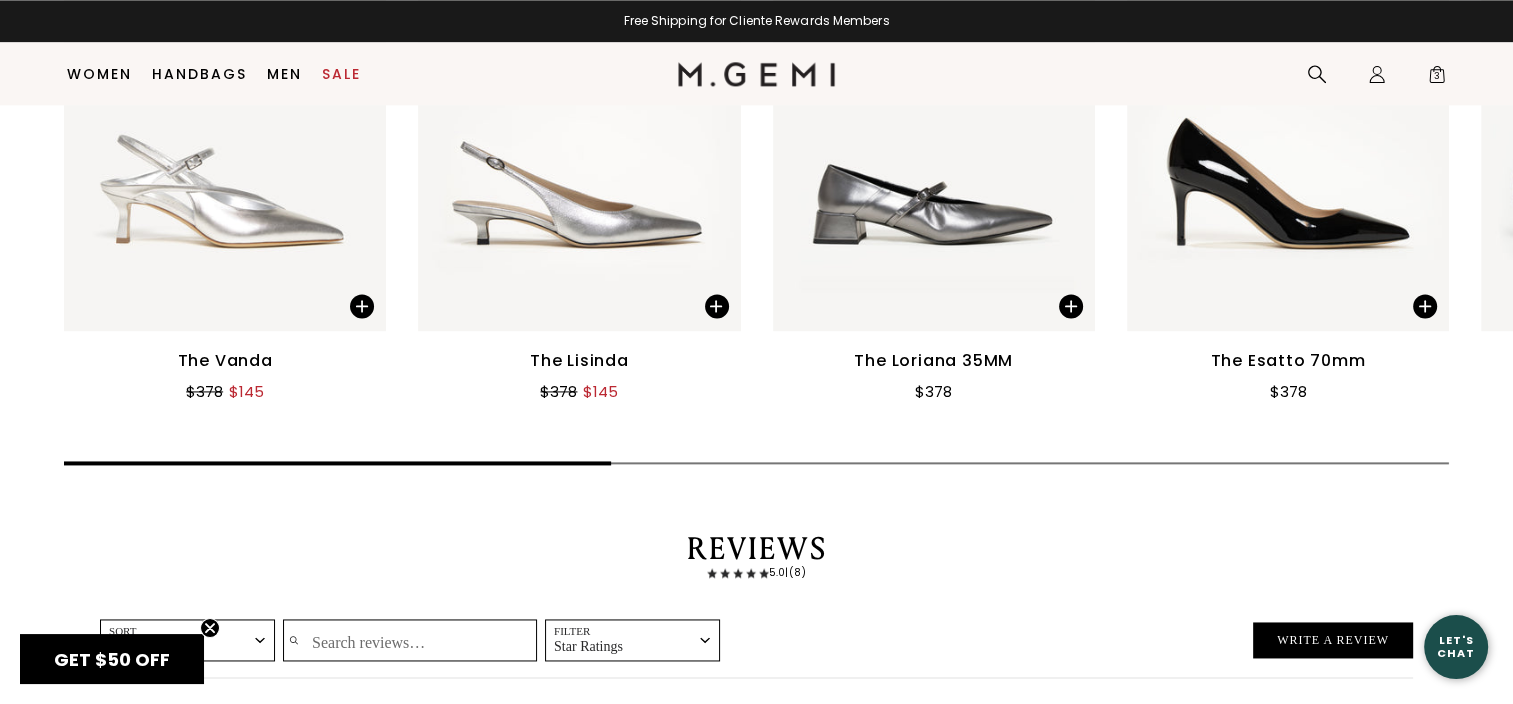scroll, scrollTop: 2748, scrollLeft: 0, axis: vertical 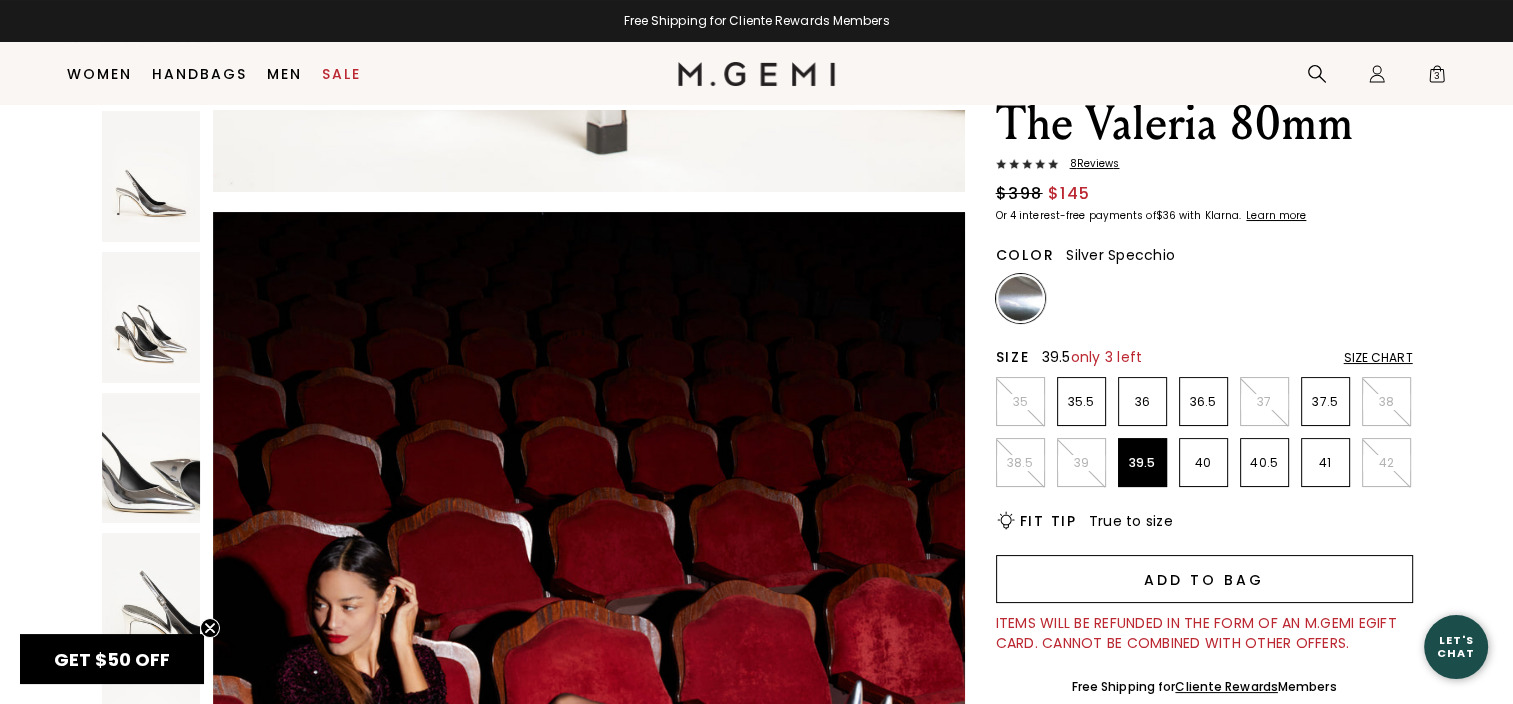 click on "Add to Bag" at bounding box center [1204, 579] 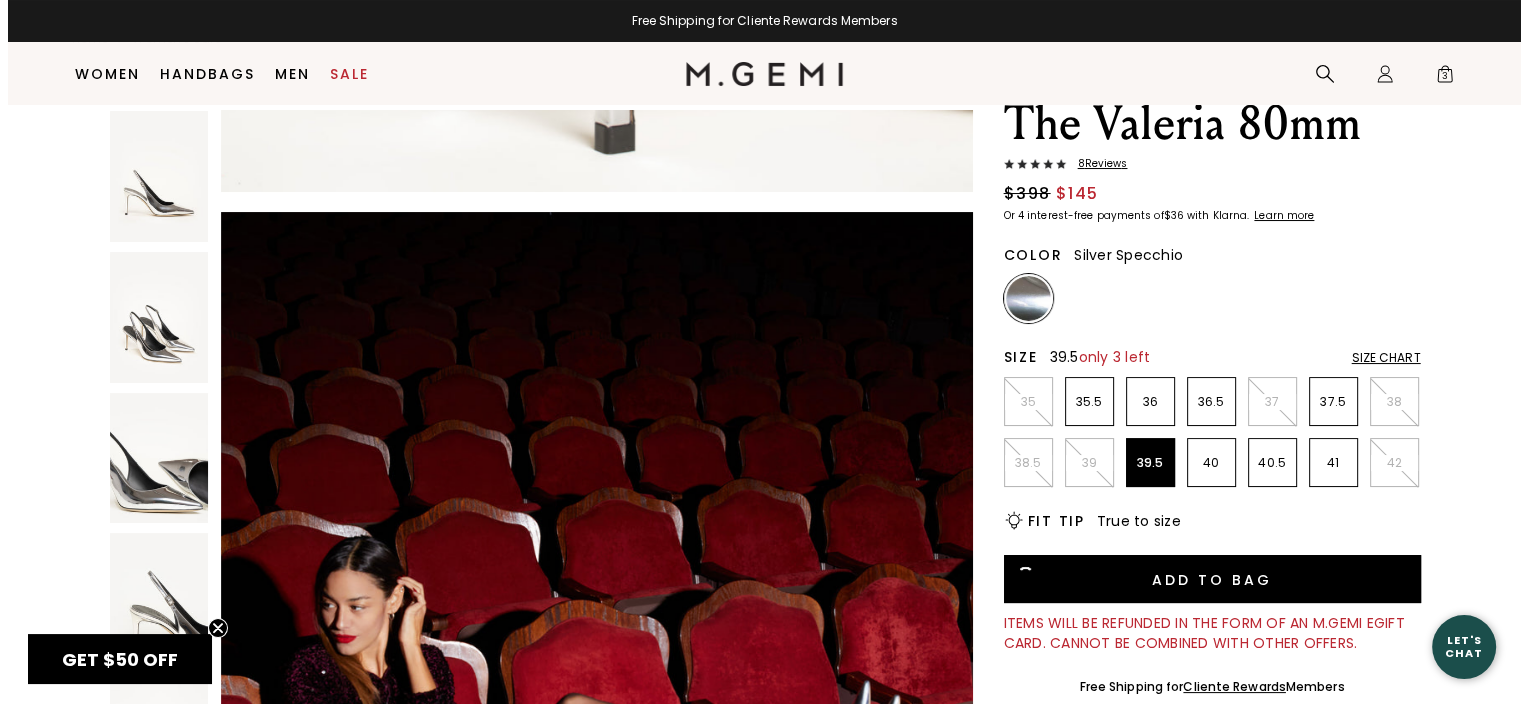 scroll, scrollTop: 0, scrollLeft: 0, axis: both 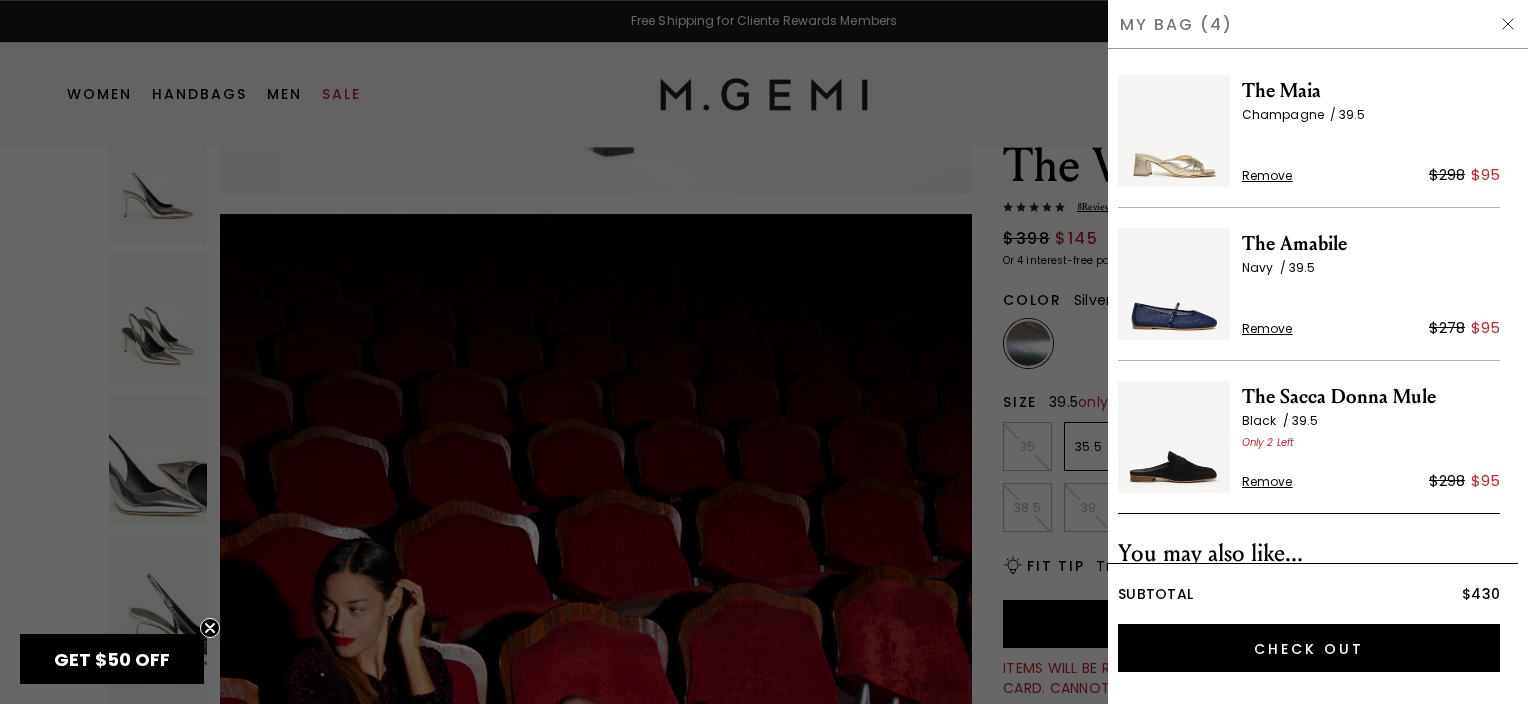 click on "Remove" at bounding box center (1267, 329) 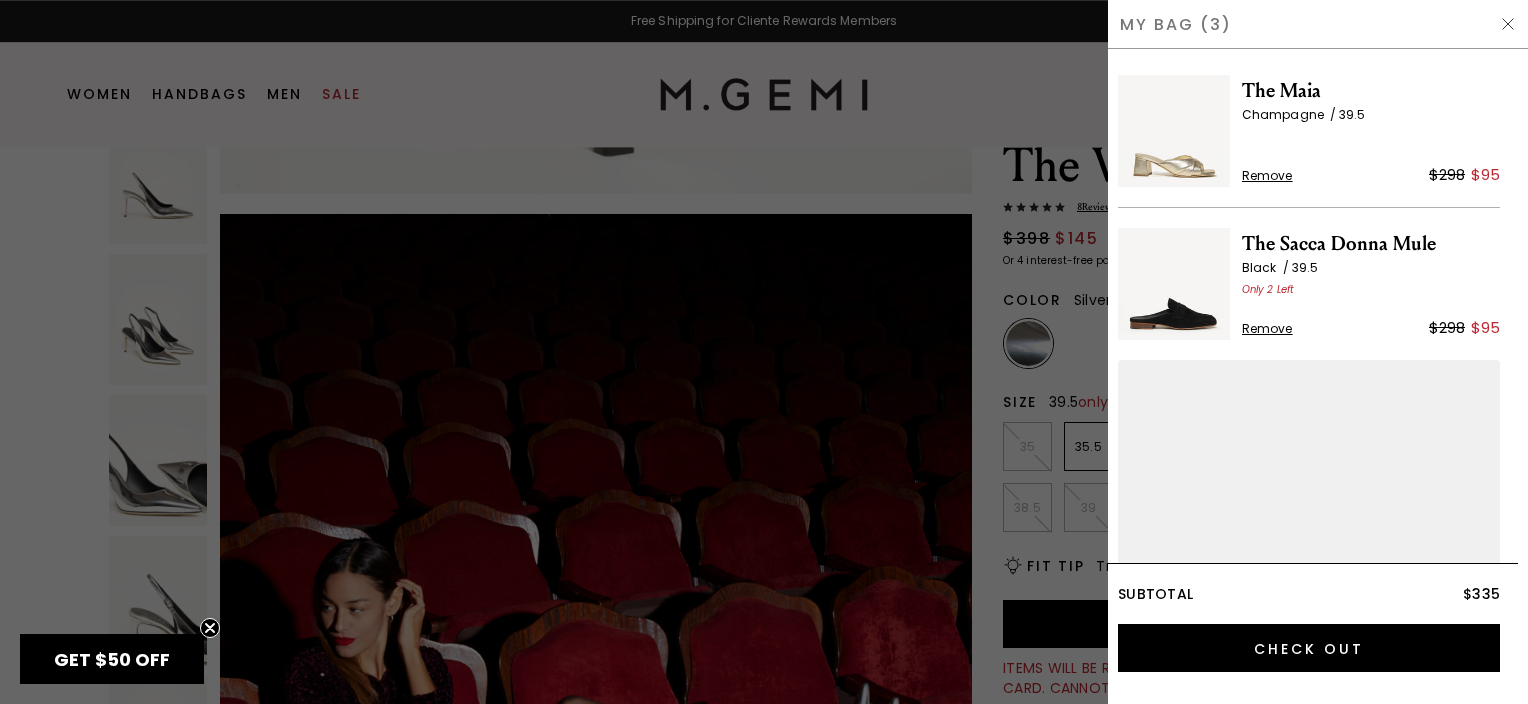 scroll, scrollTop: 12, scrollLeft: 0, axis: vertical 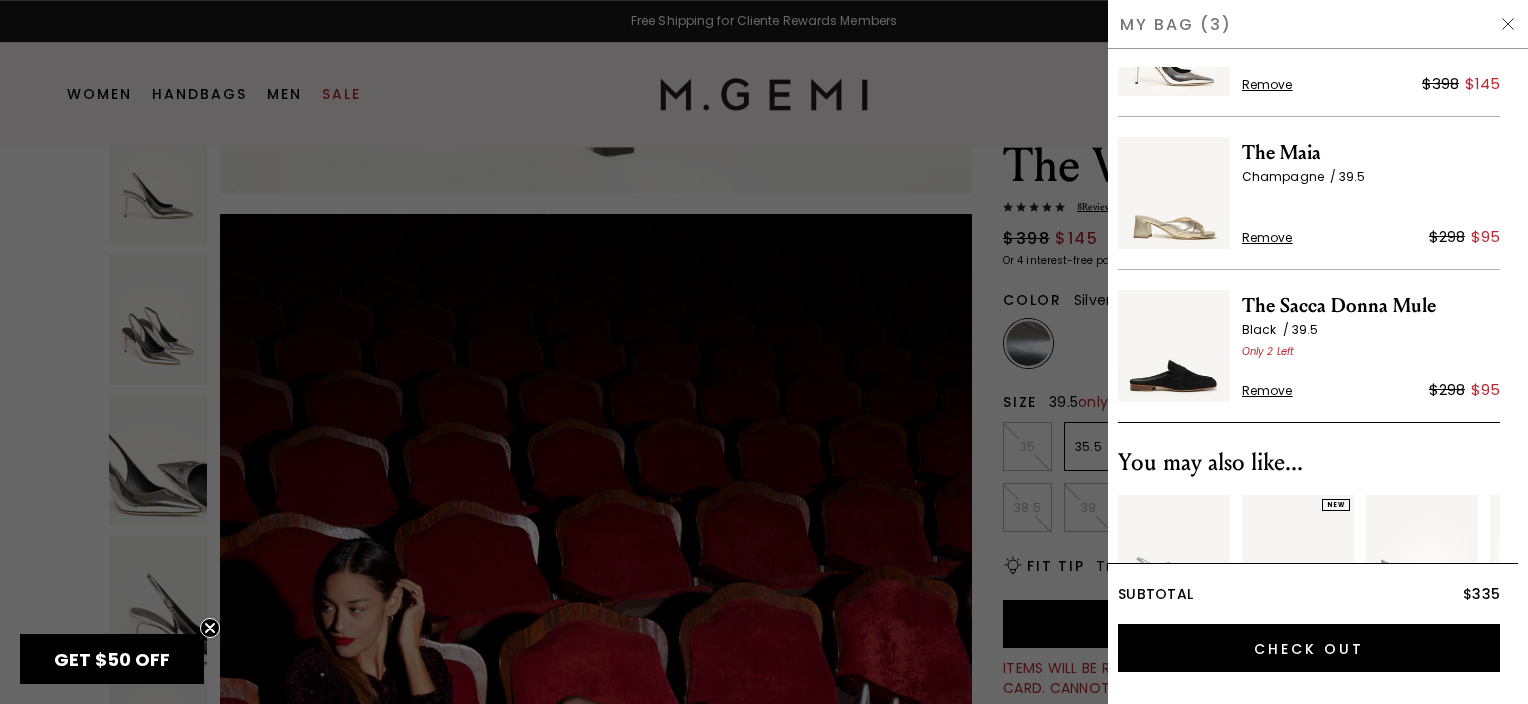 click at bounding box center [764, 352] 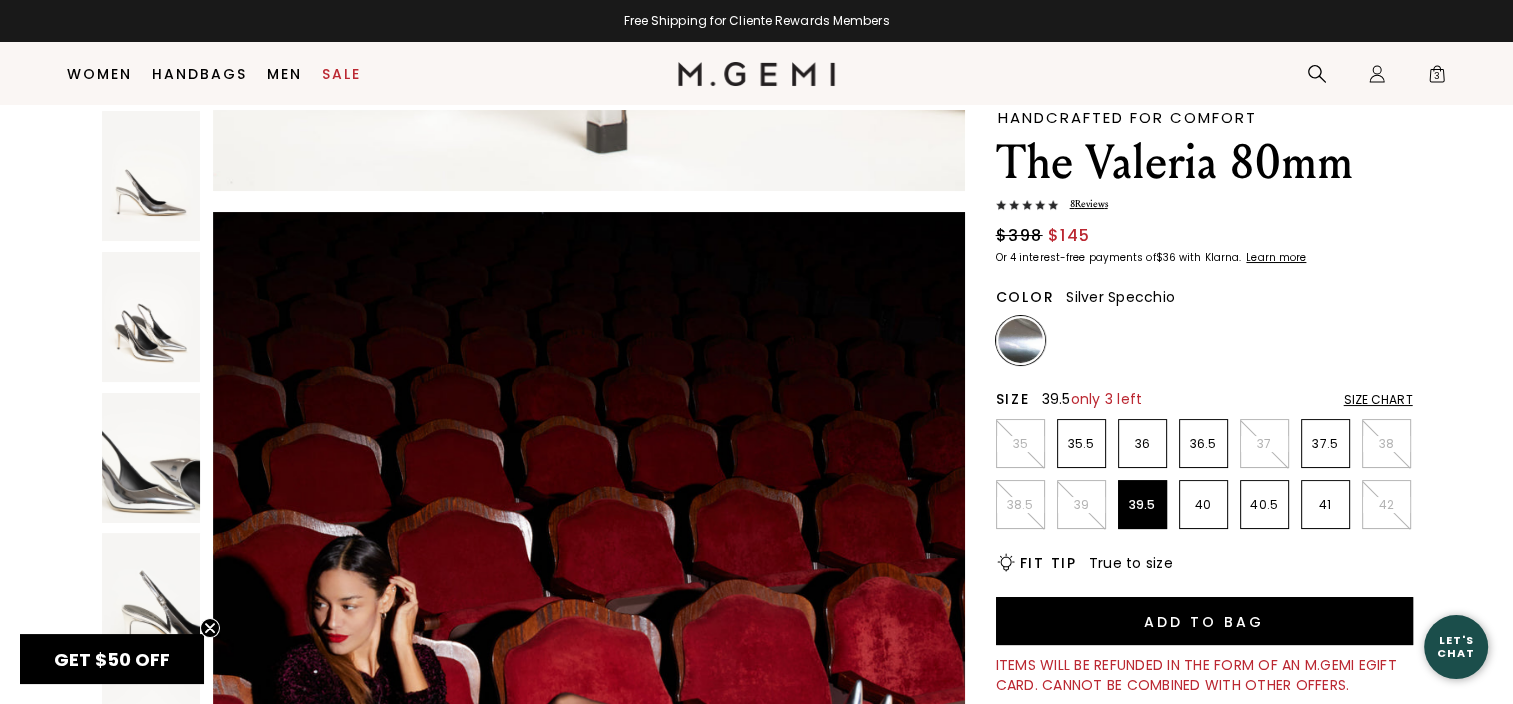 scroll, scrollTop: 64, scrollLeft: 0, axis: vertical 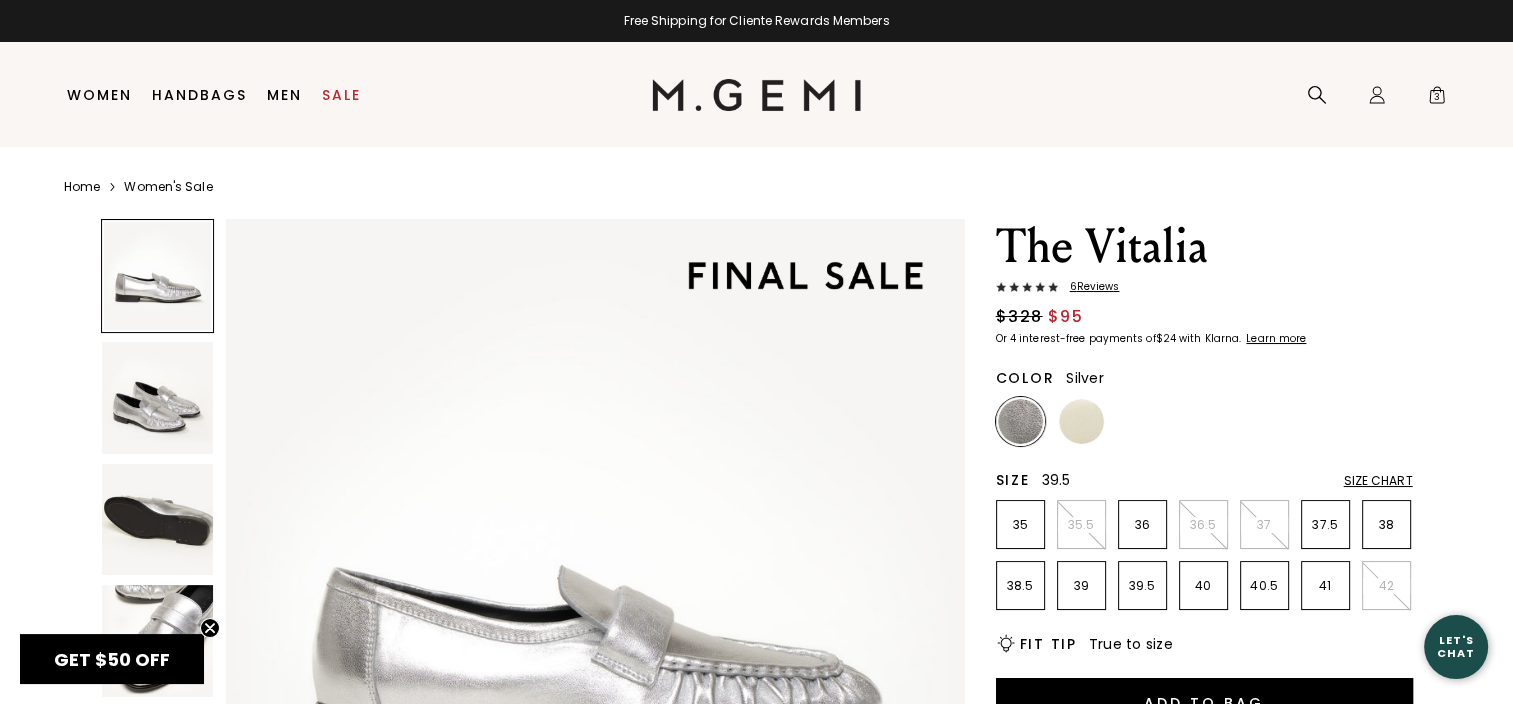 click on "39.5" at bounding box center [1142, 586] 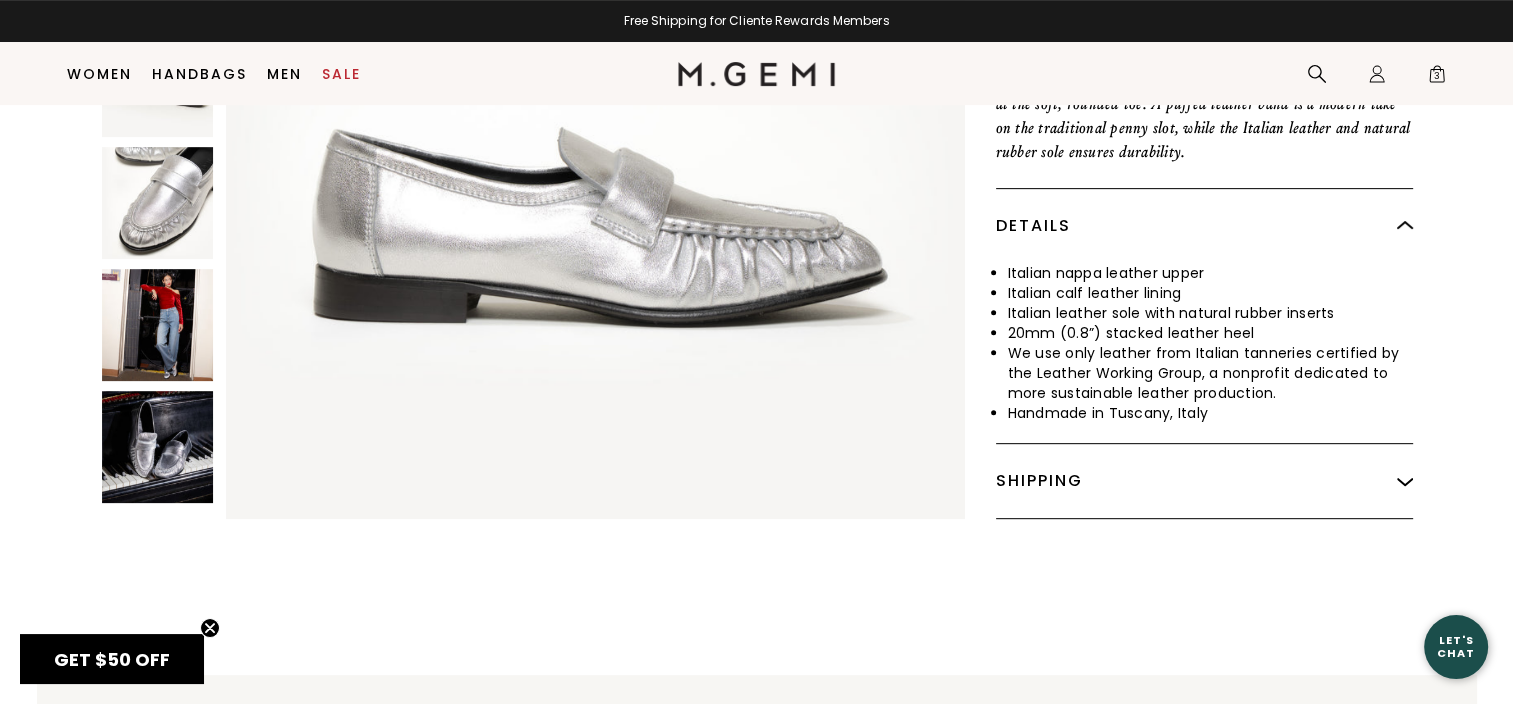 scroll, scrollTop: 840, scrollLeft: 0, axis: vertical 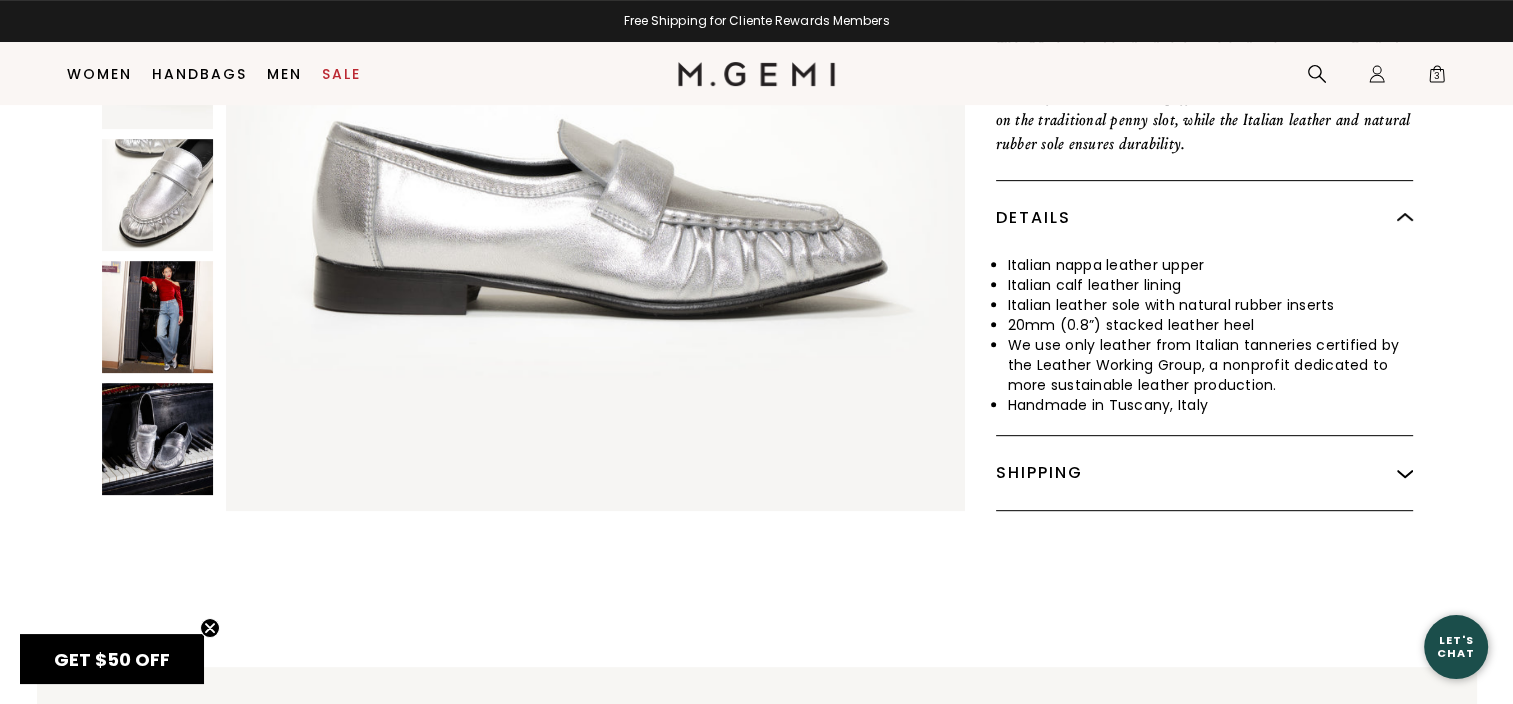 click at bounding box center [158, 318] 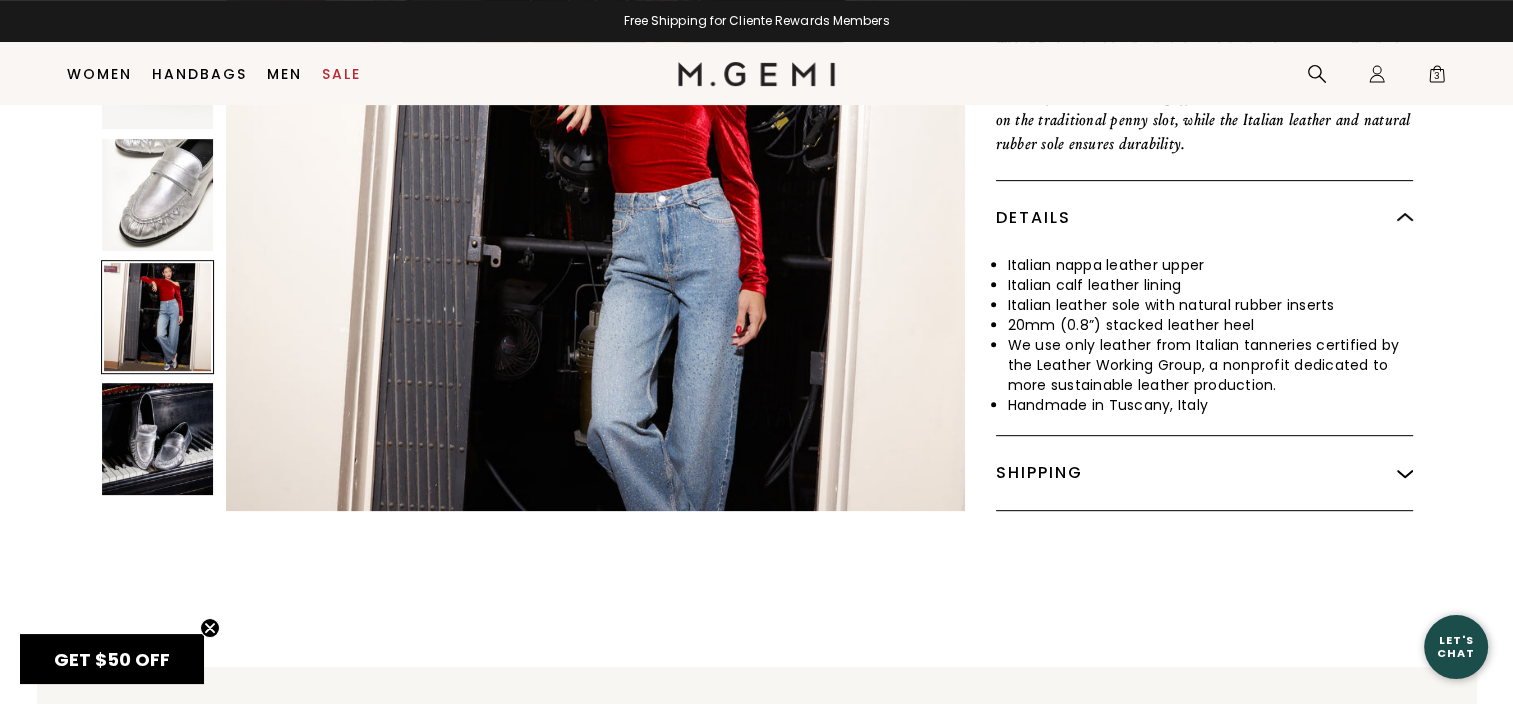 scroll, scrollTop: 2972, scrollLeft: 0, axis: vertical 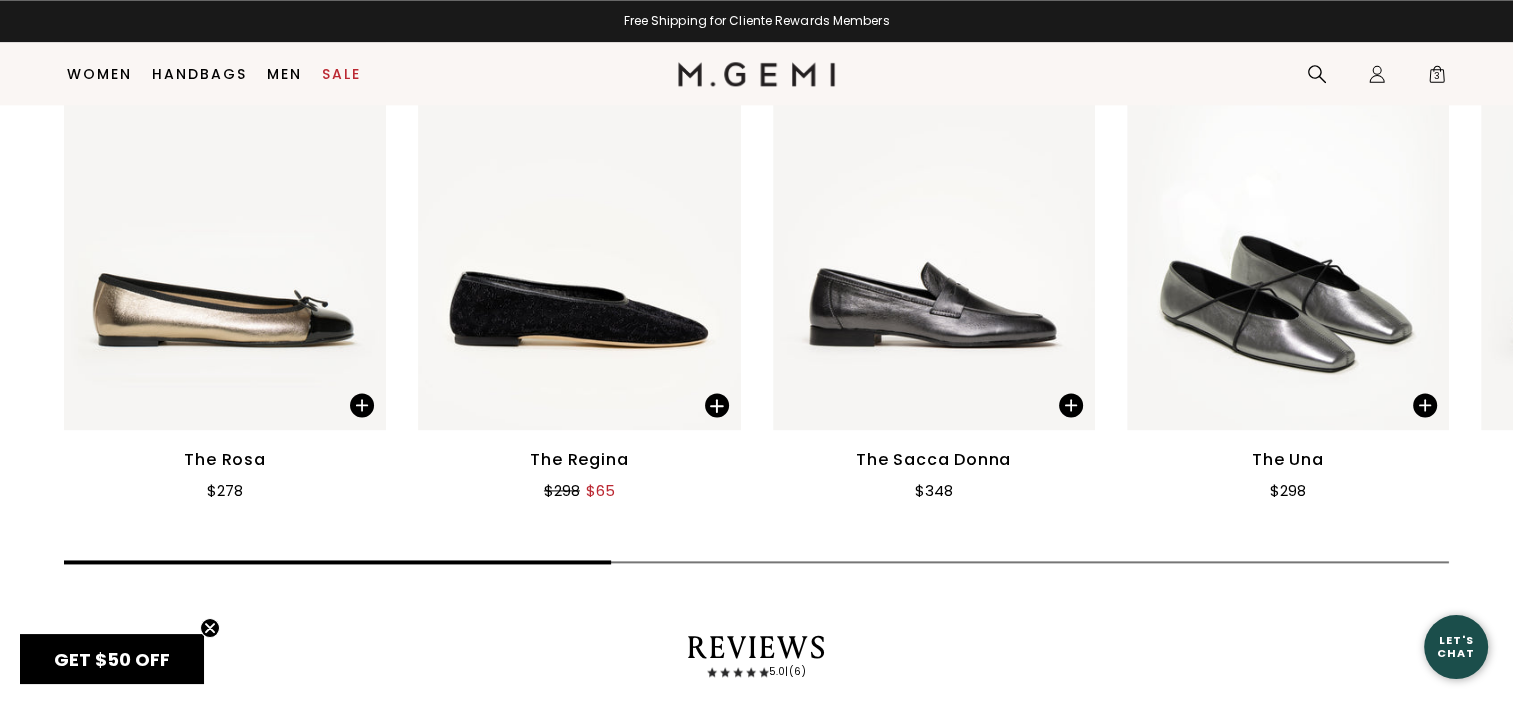 click at bounding box center (579, 216) 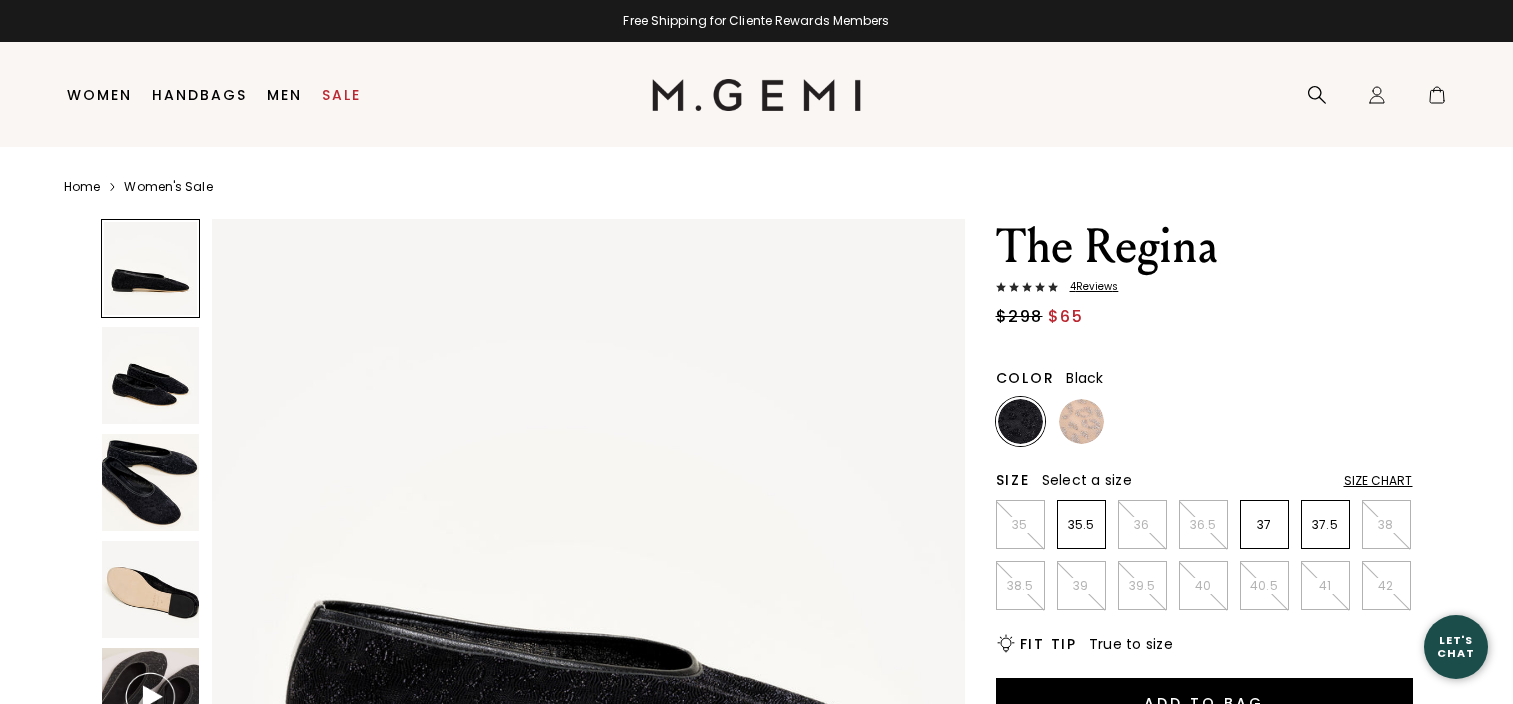 scroll, scrollTop: 0, scrollLeft: 0, axis: both 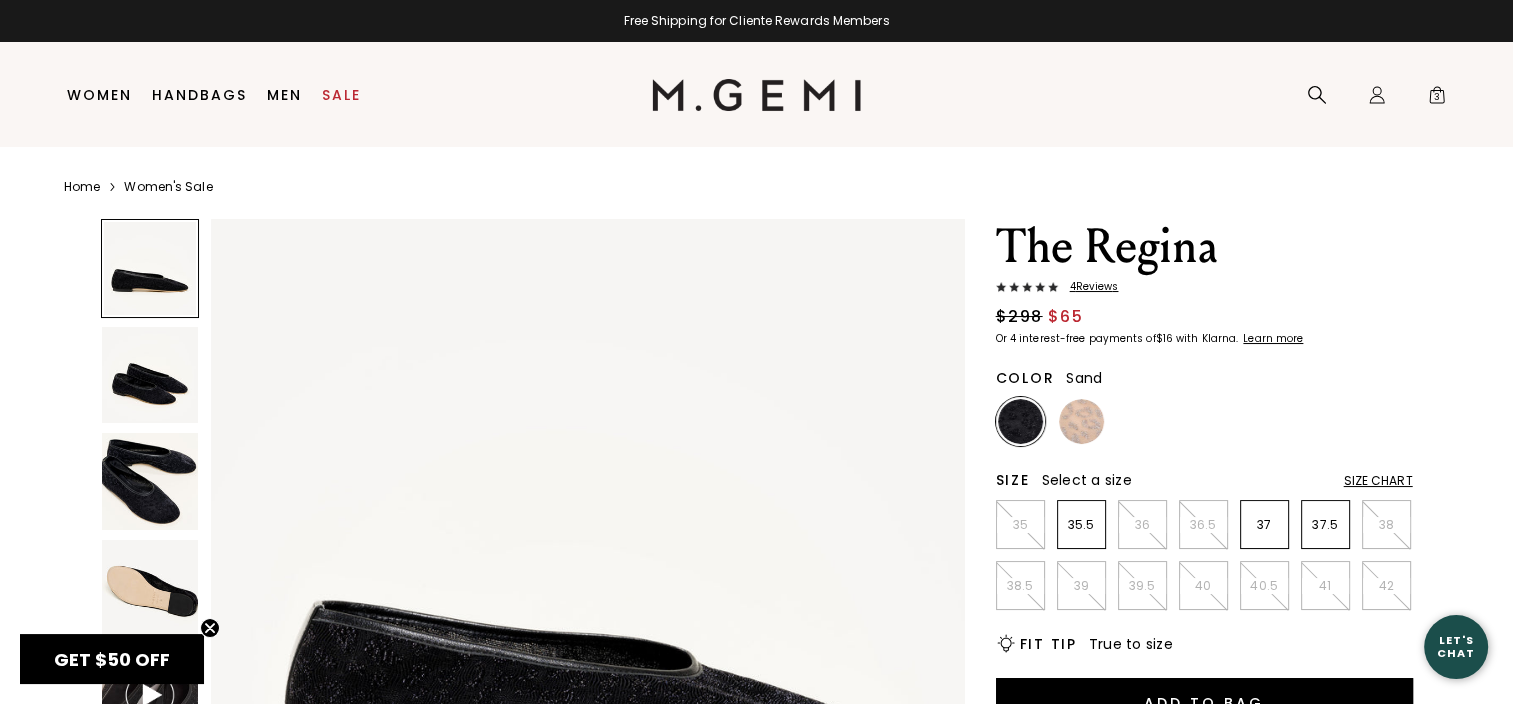 click at bounding box center (1081, 421) 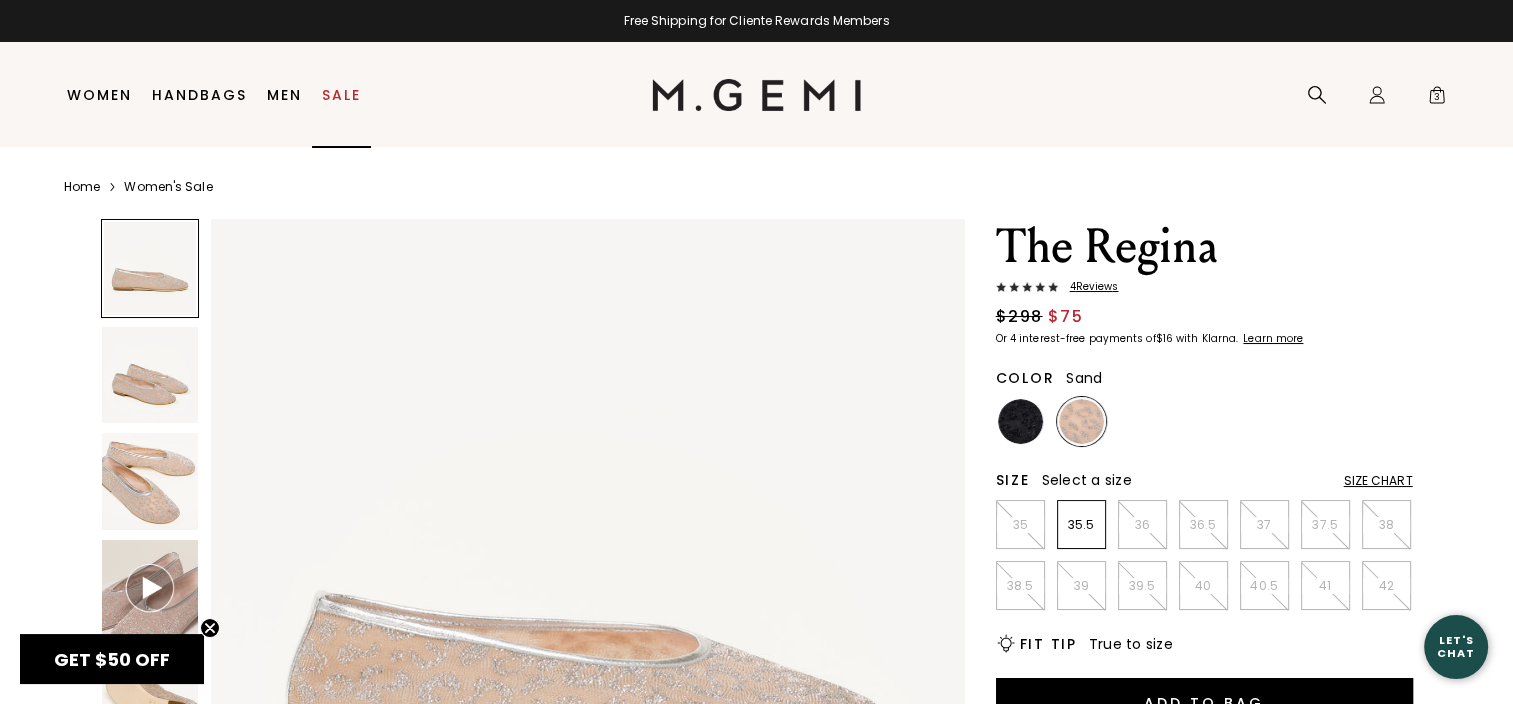 click on "Sale" at bounding box center [341, 95] 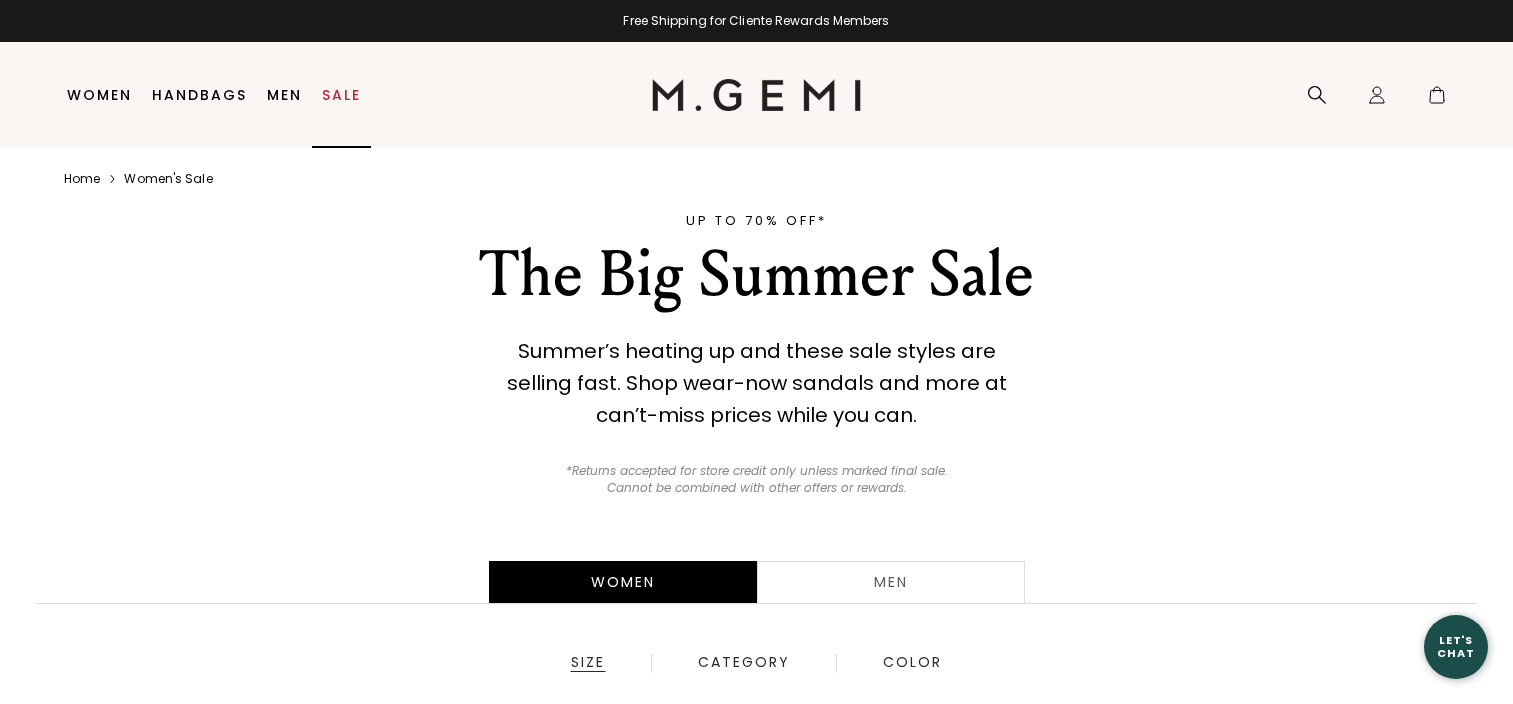scroll, scrollTop: 0, scrollLeft: 0, axis: both 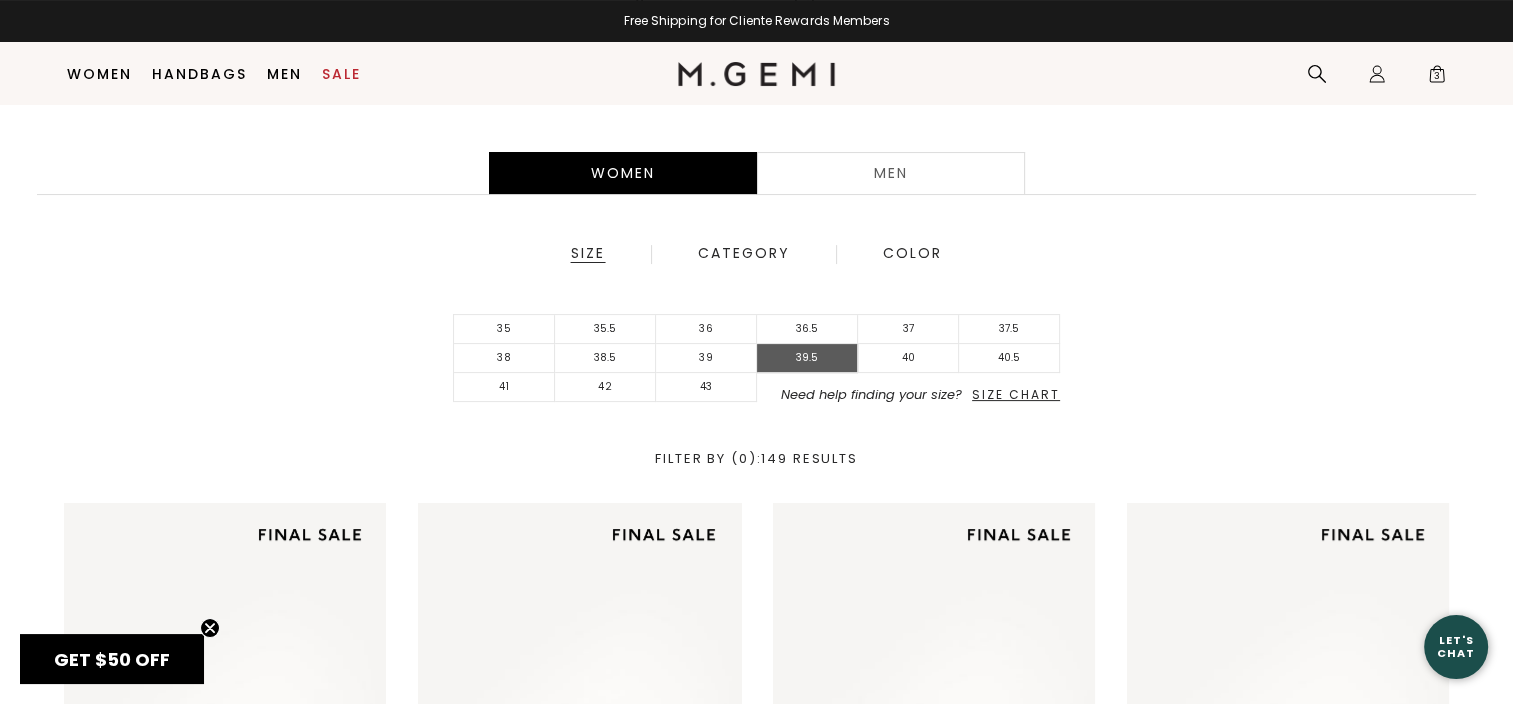 click on "39.5" at bounding box center (807, 358) 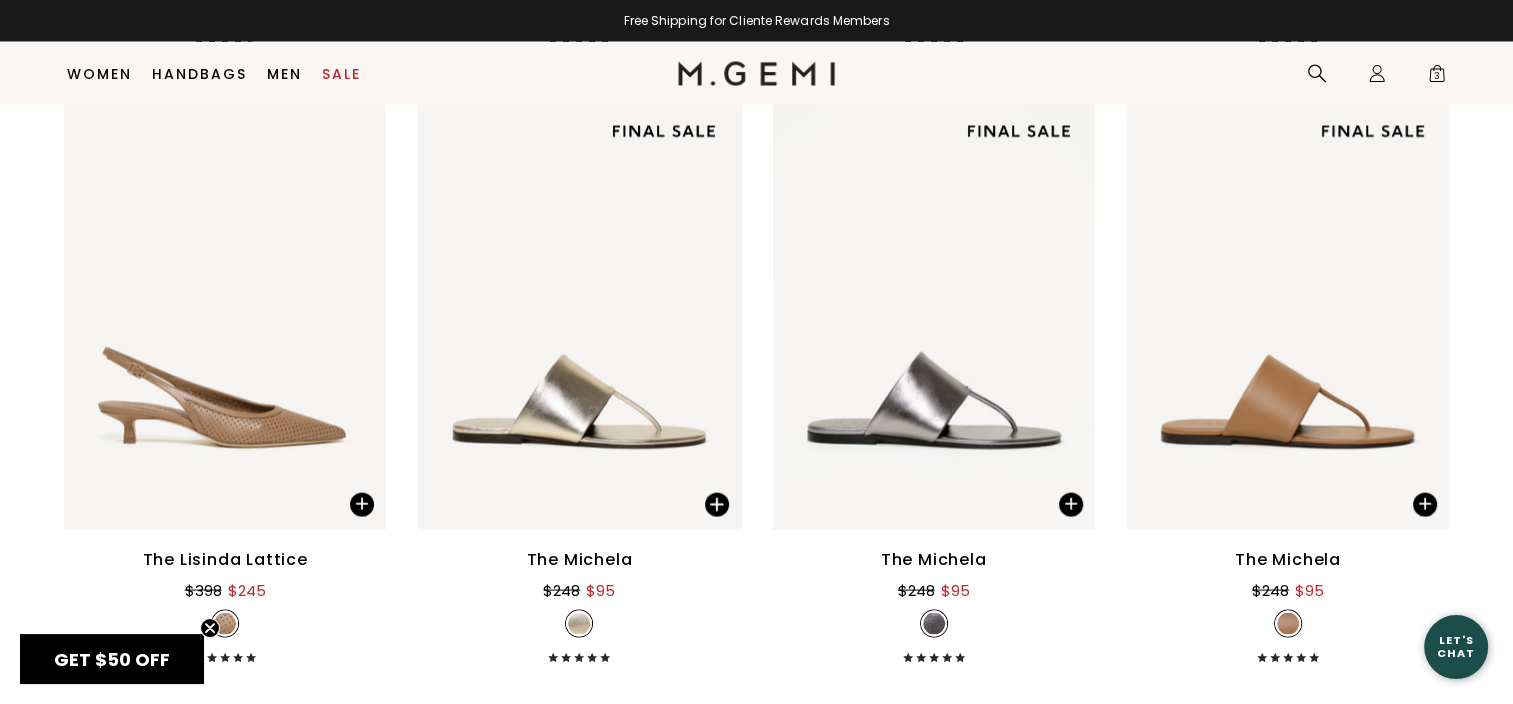 scroll, scrollTop: 3920, scrollLeft: 0, axis: vertical 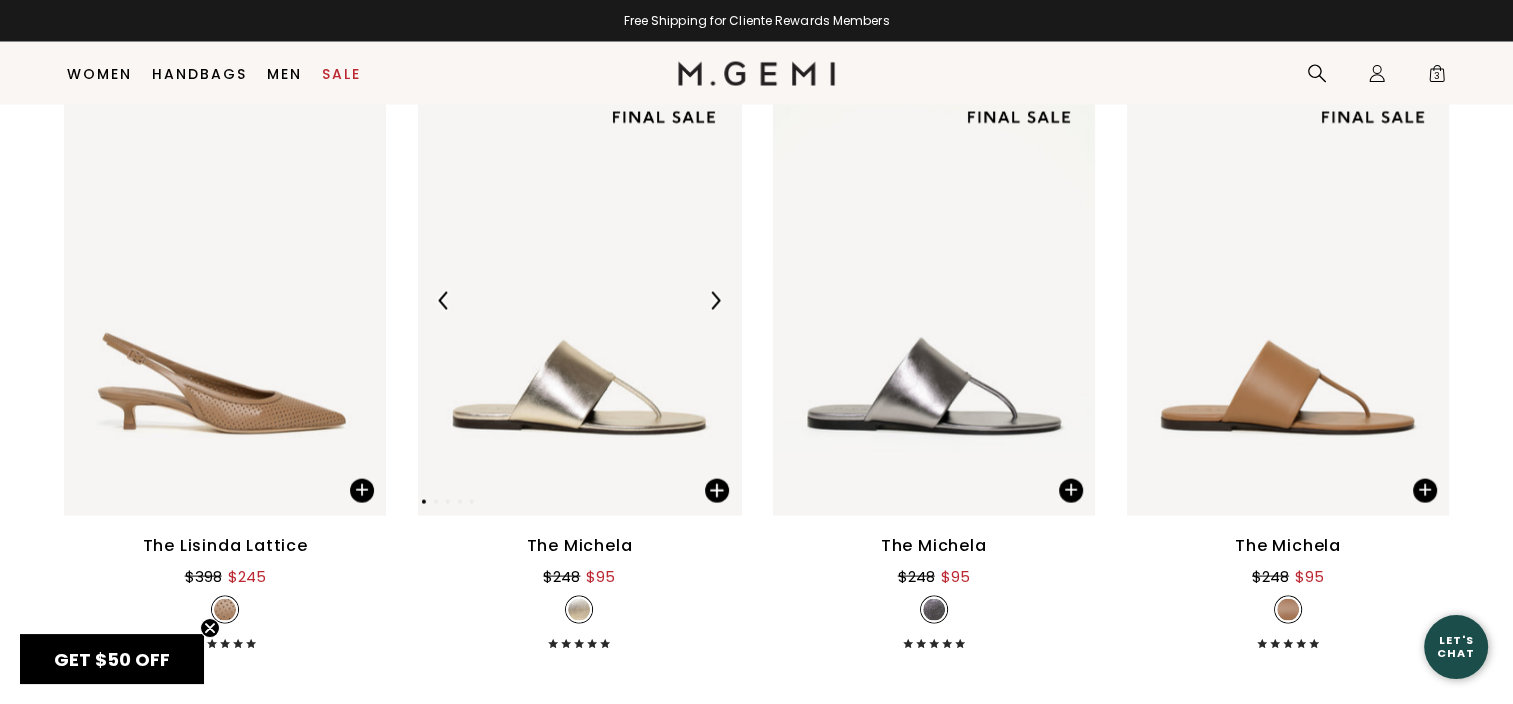 click at bounding box center [579, 300] 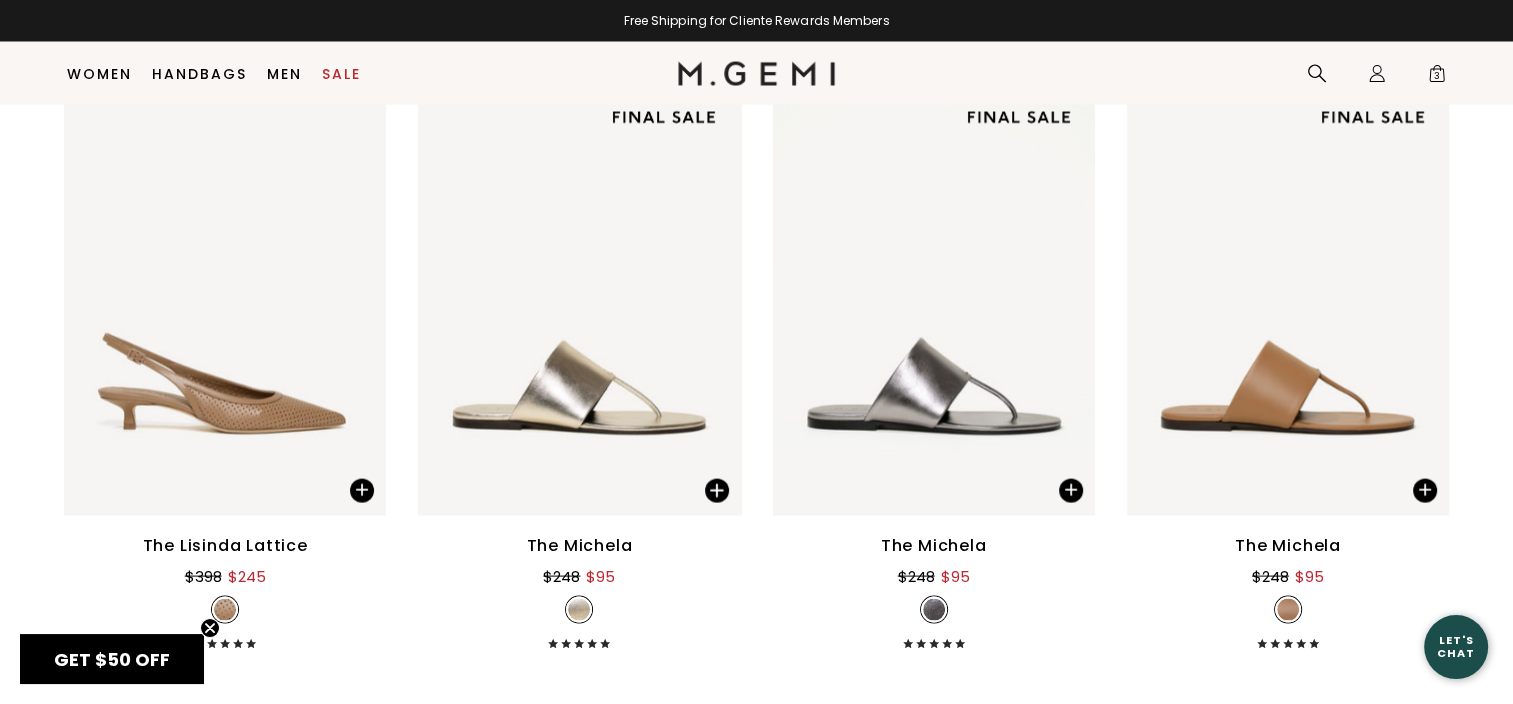scroll, scrollTop: 3936, scrollLeft: 0, axis: vertical 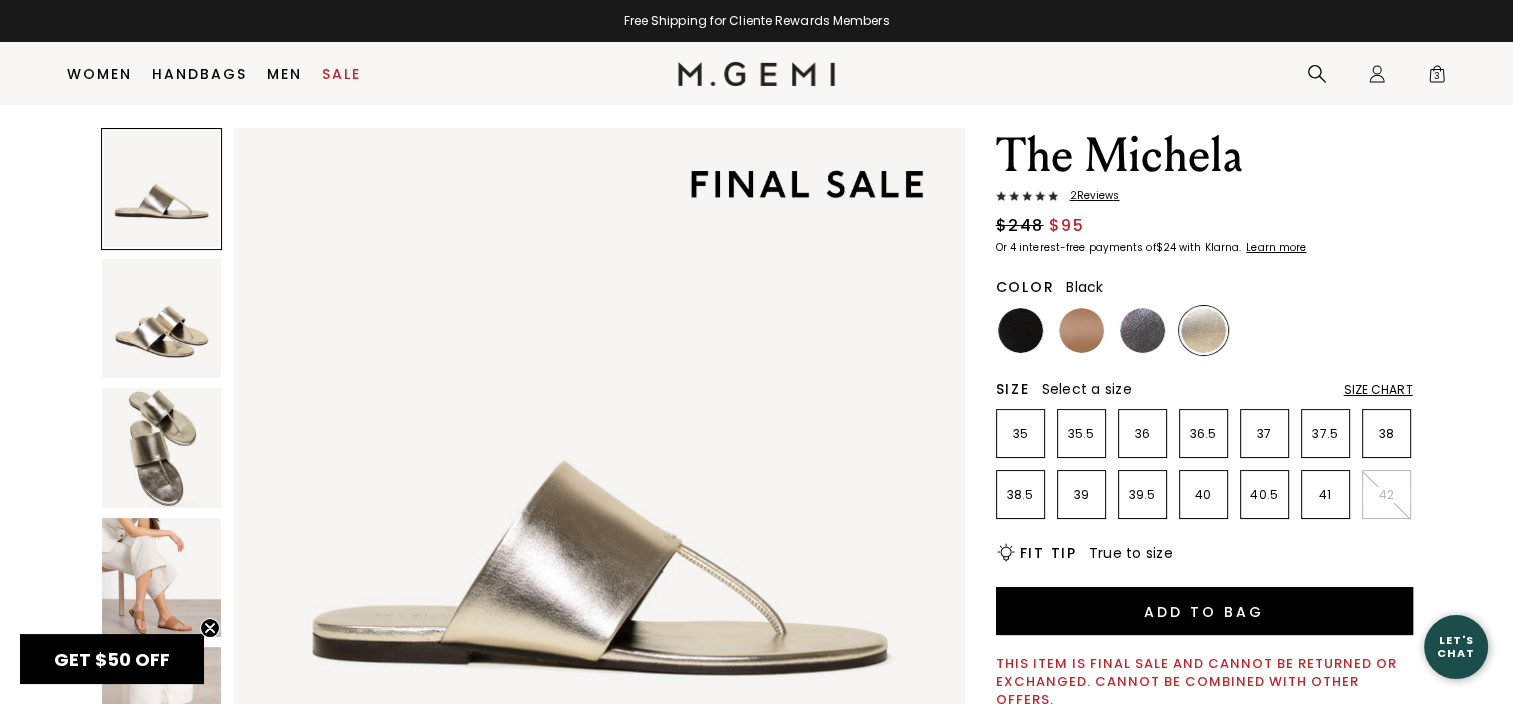 click at bounding box center [1020, 330] 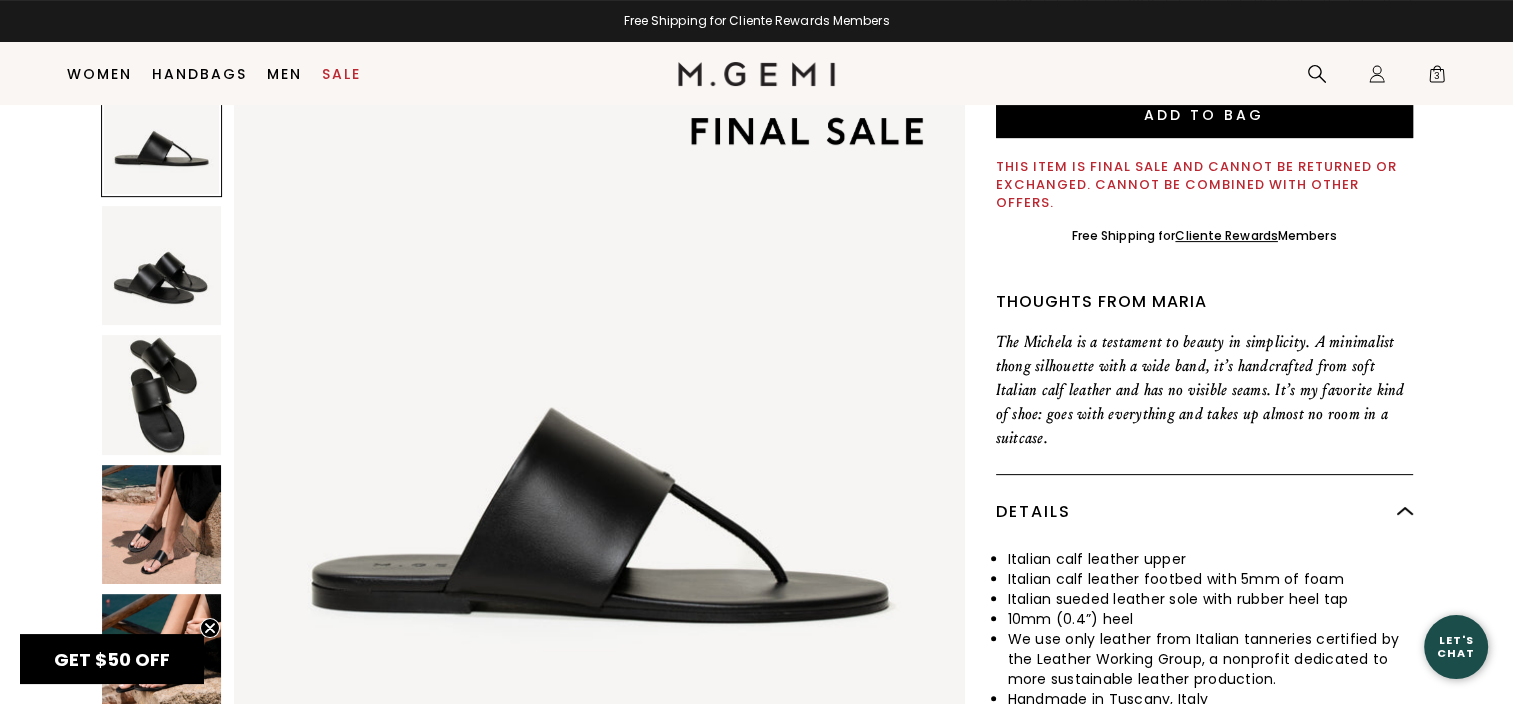 scroll, scrollTop: 0, scrollLeft: 0, axis: both 